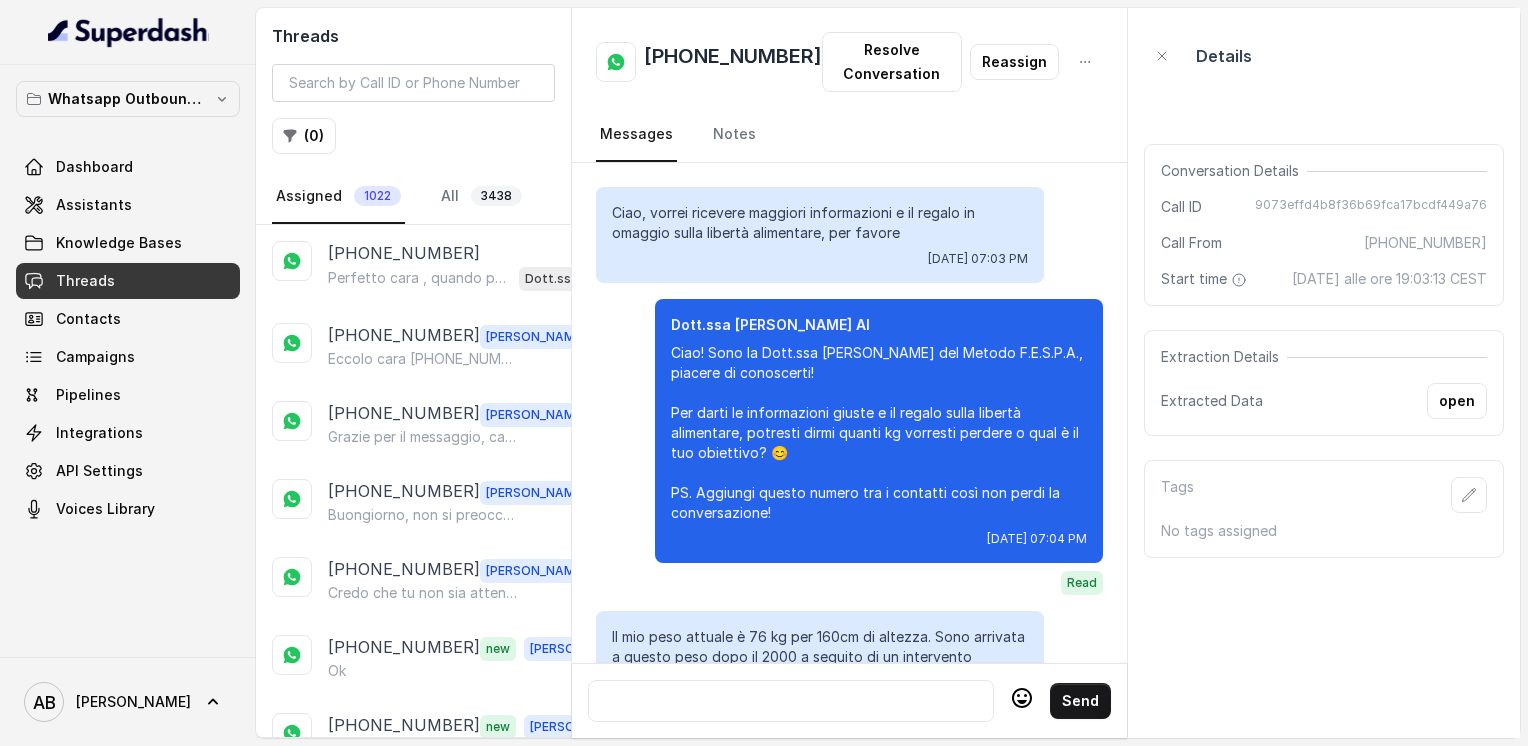 scroll, scrollTop: 0, scrollLeft: 0, axis: both 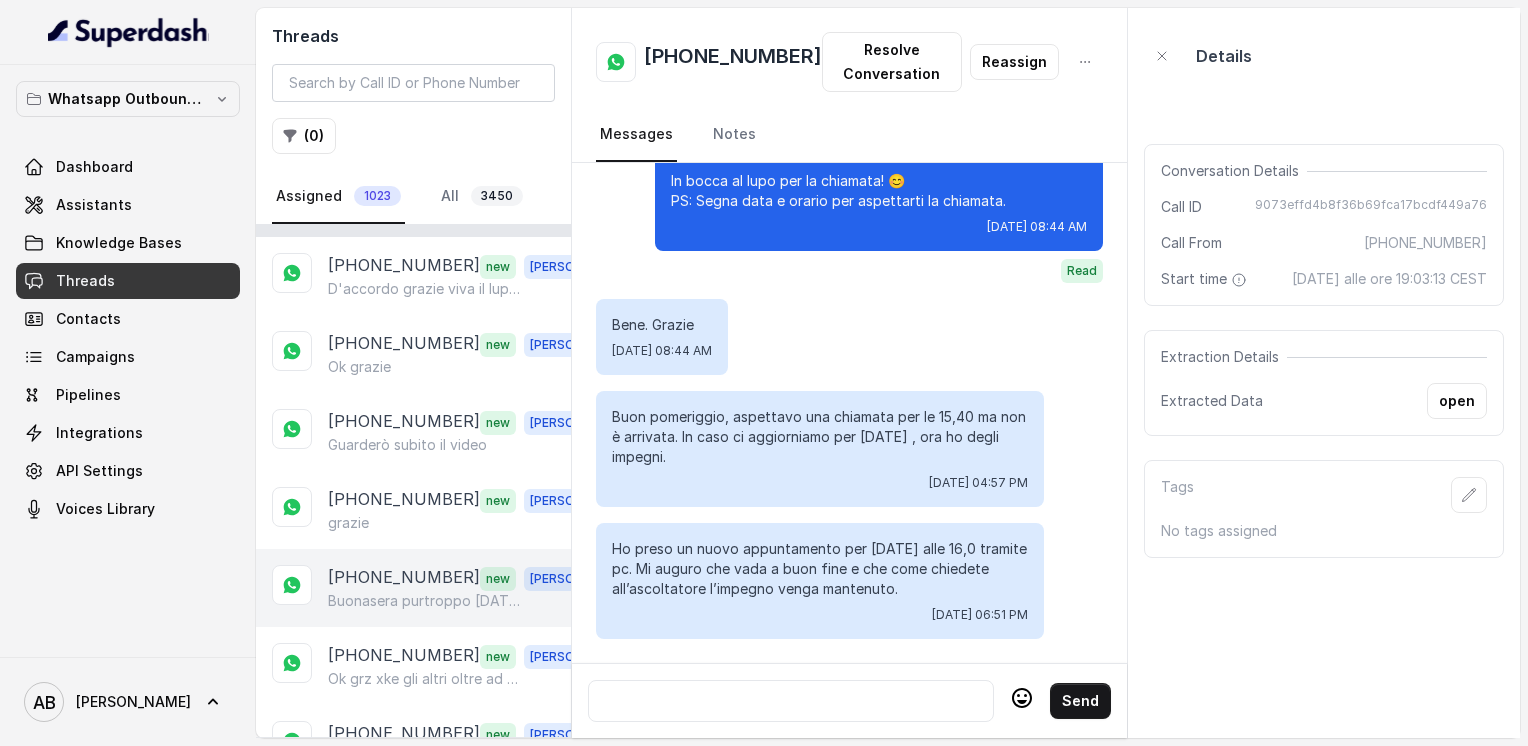 click on "Buonasera purtroppo [DATE] mattina per problemi lavorativi non posso stare al telefono ! Scrivo settimana prossima per fissare un altro appuntamento
Mi scuso !" at bounding box center (424, 601) 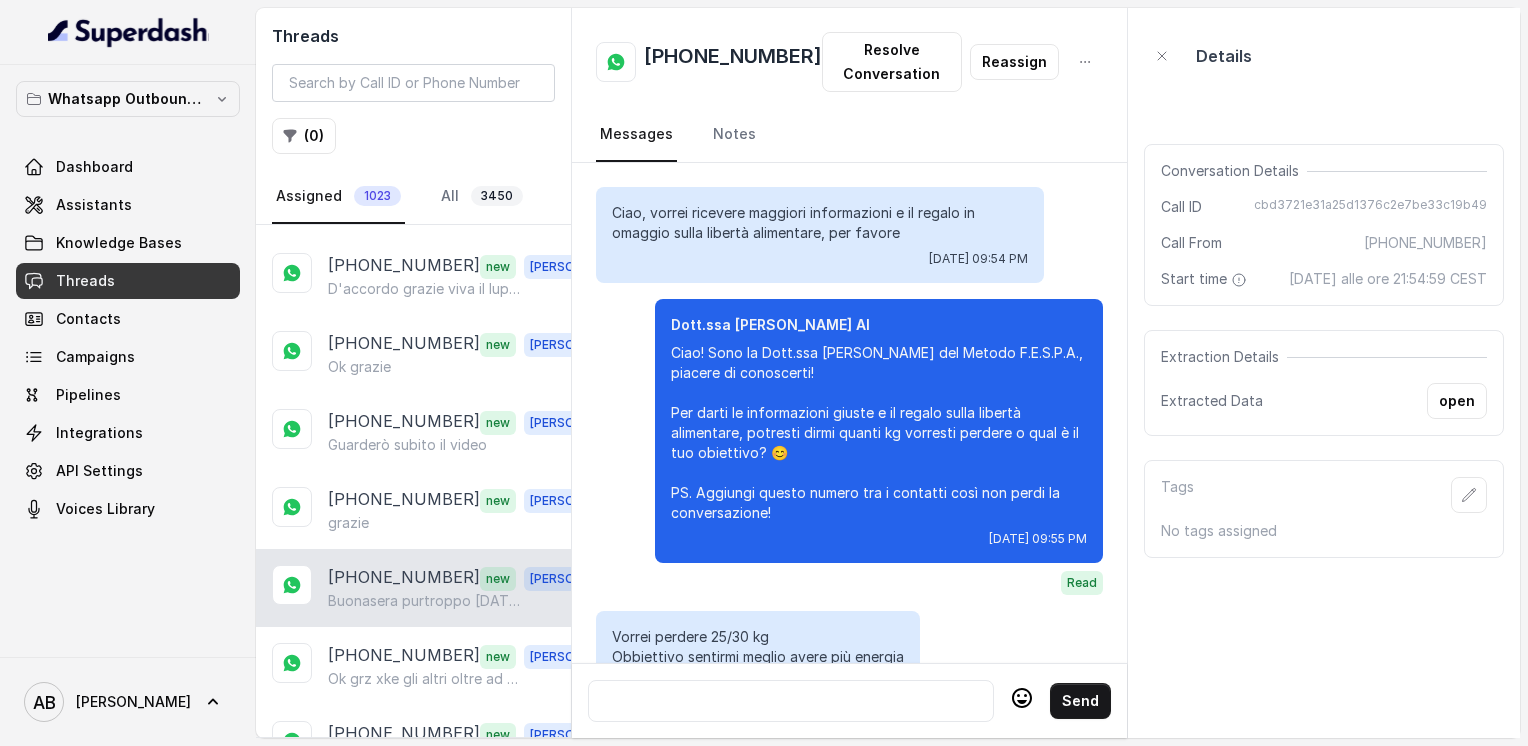 scroll, scrollTop: 2376, scrollLeft: 0, axis: vertical 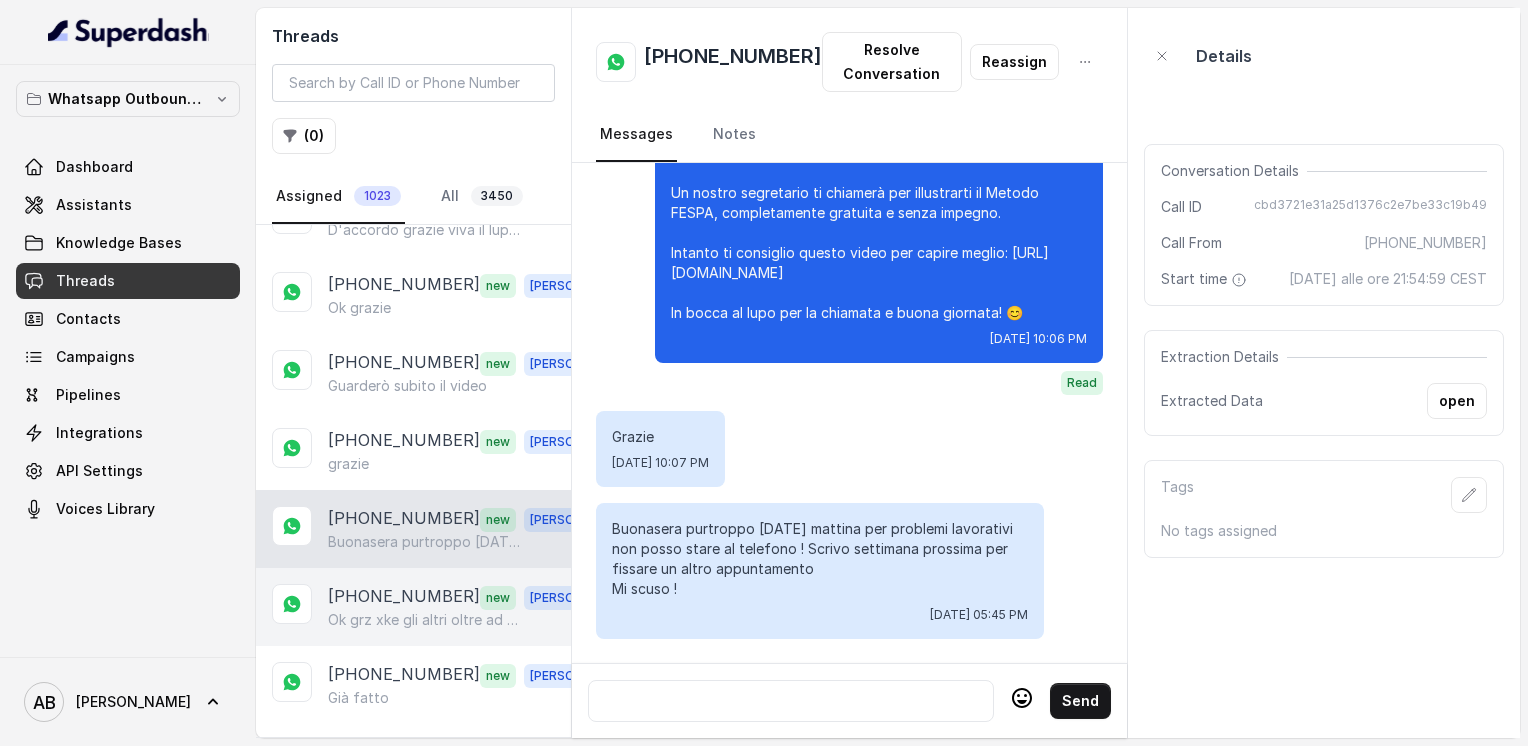 click on "[PHONE_NUMBER]" at bounding box center (404, 597) 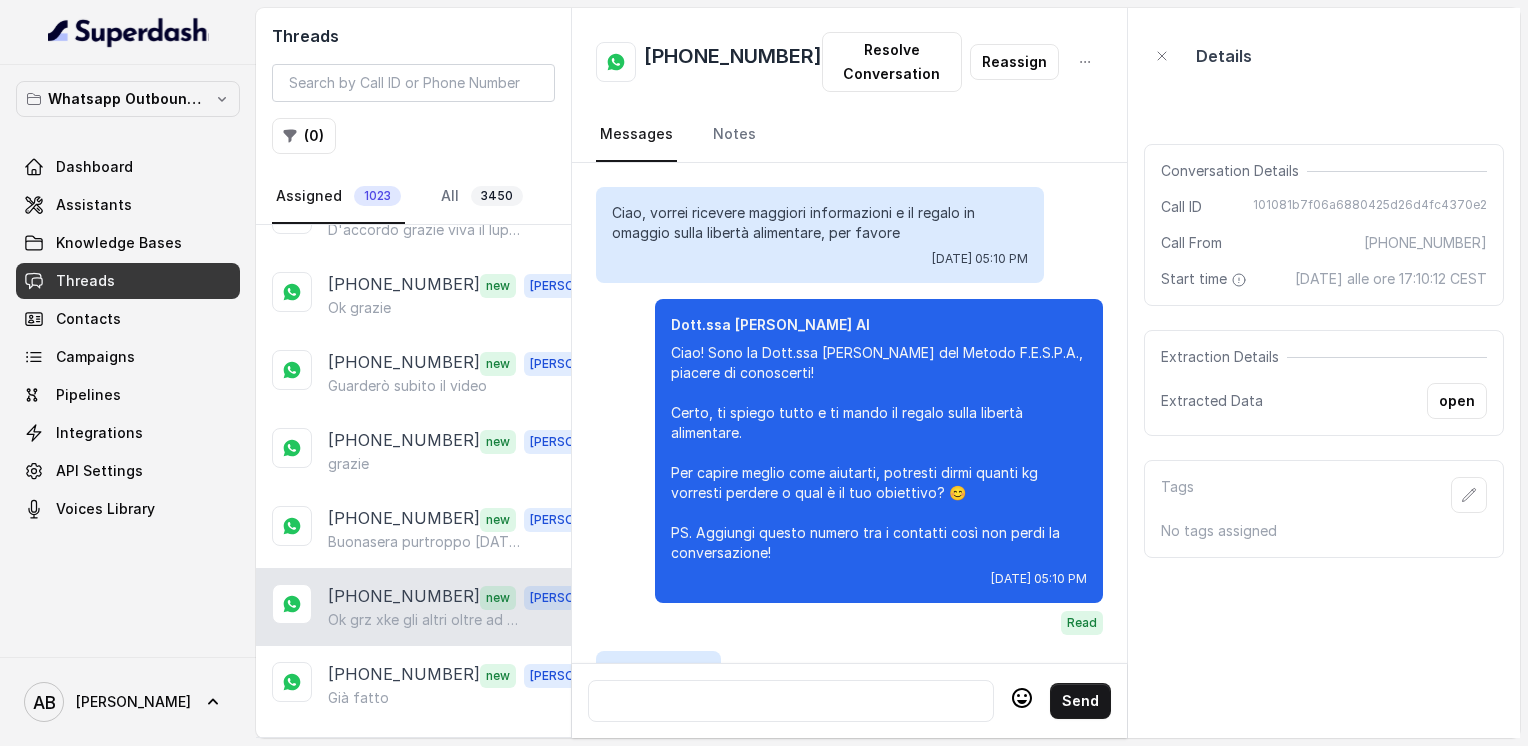 scroll, scrollTop: 3256, scrollLeft: 0, axis: vertical 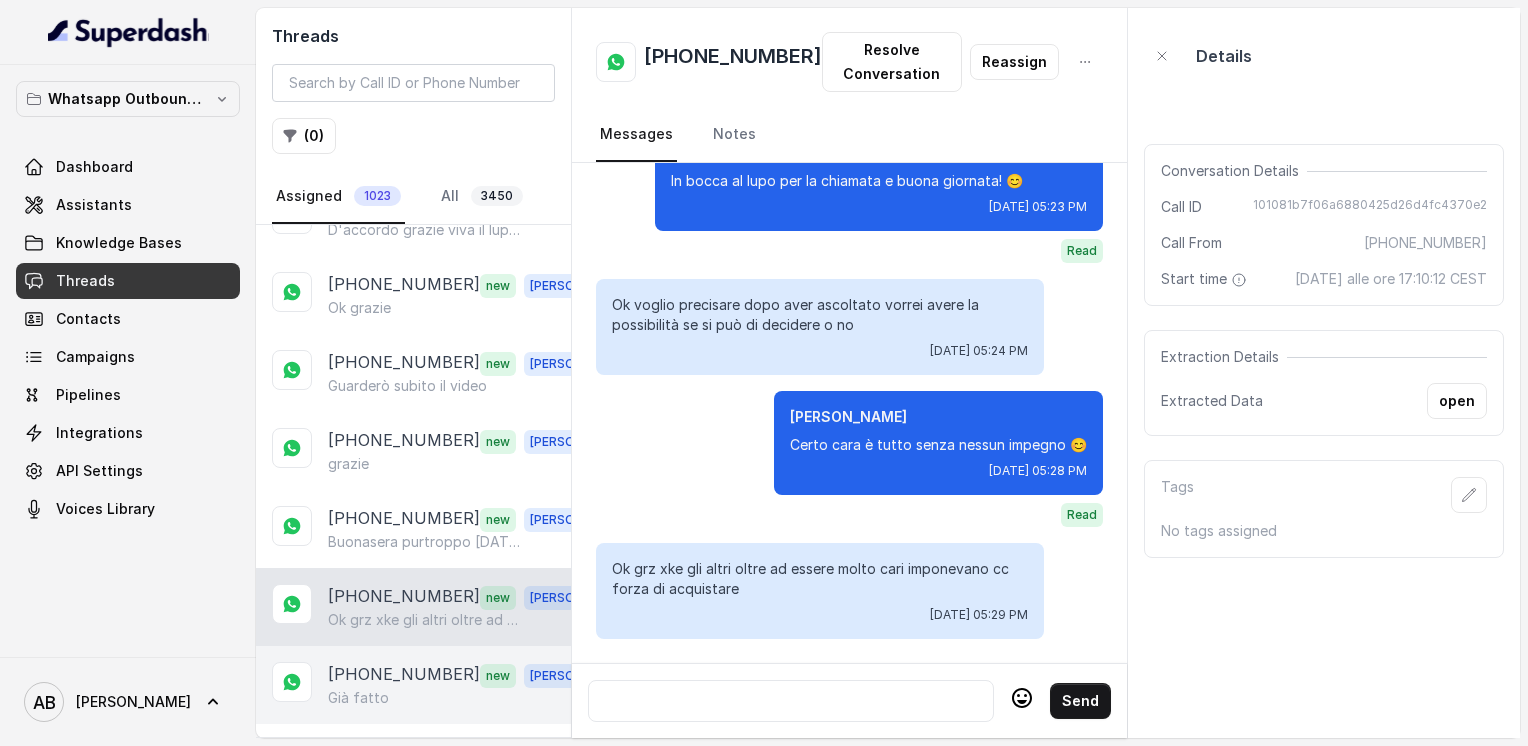 click on "[PHONE_NUMBER]" at bounding box center (404, 675) 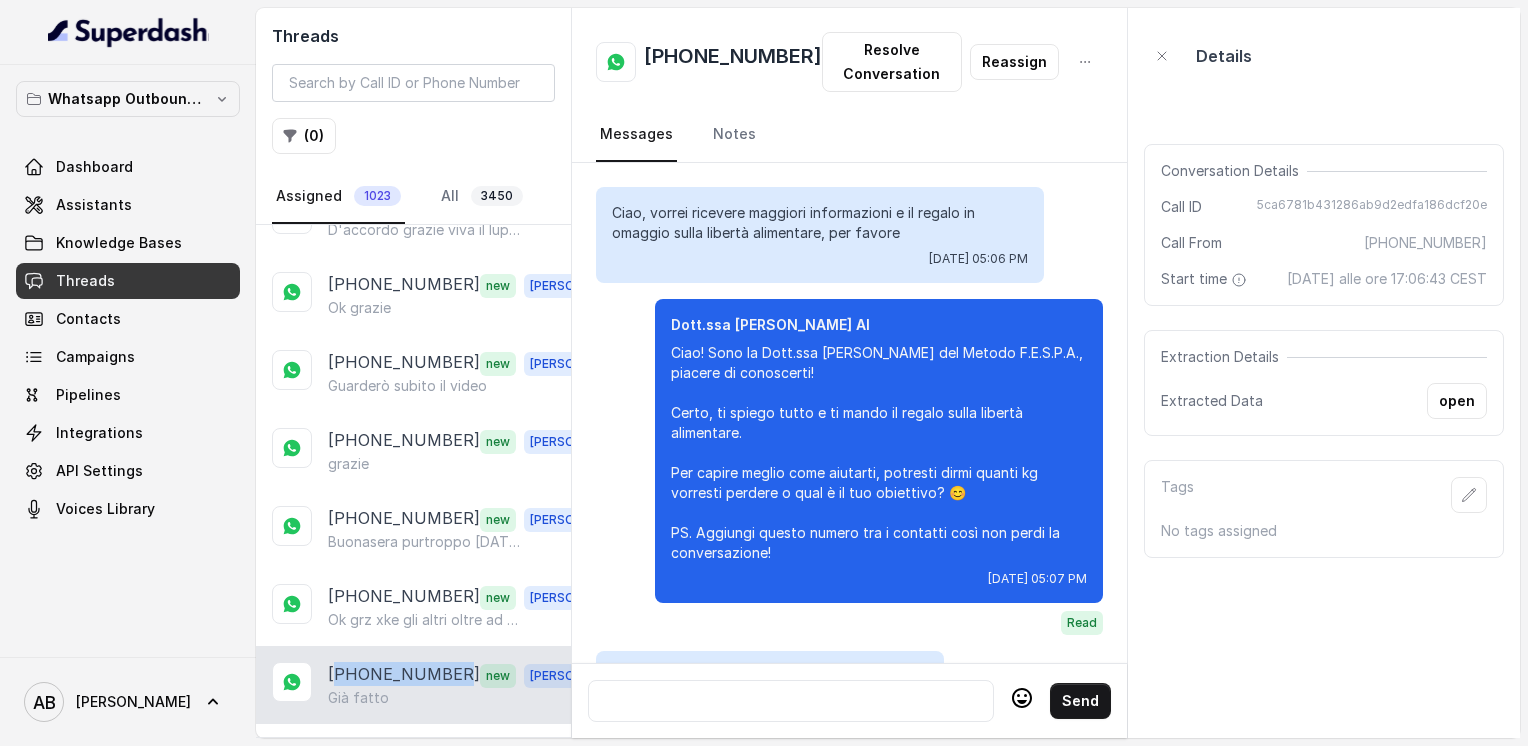 scroll, scrollTop: 3048, scrollLeft: 0, axis: vertical 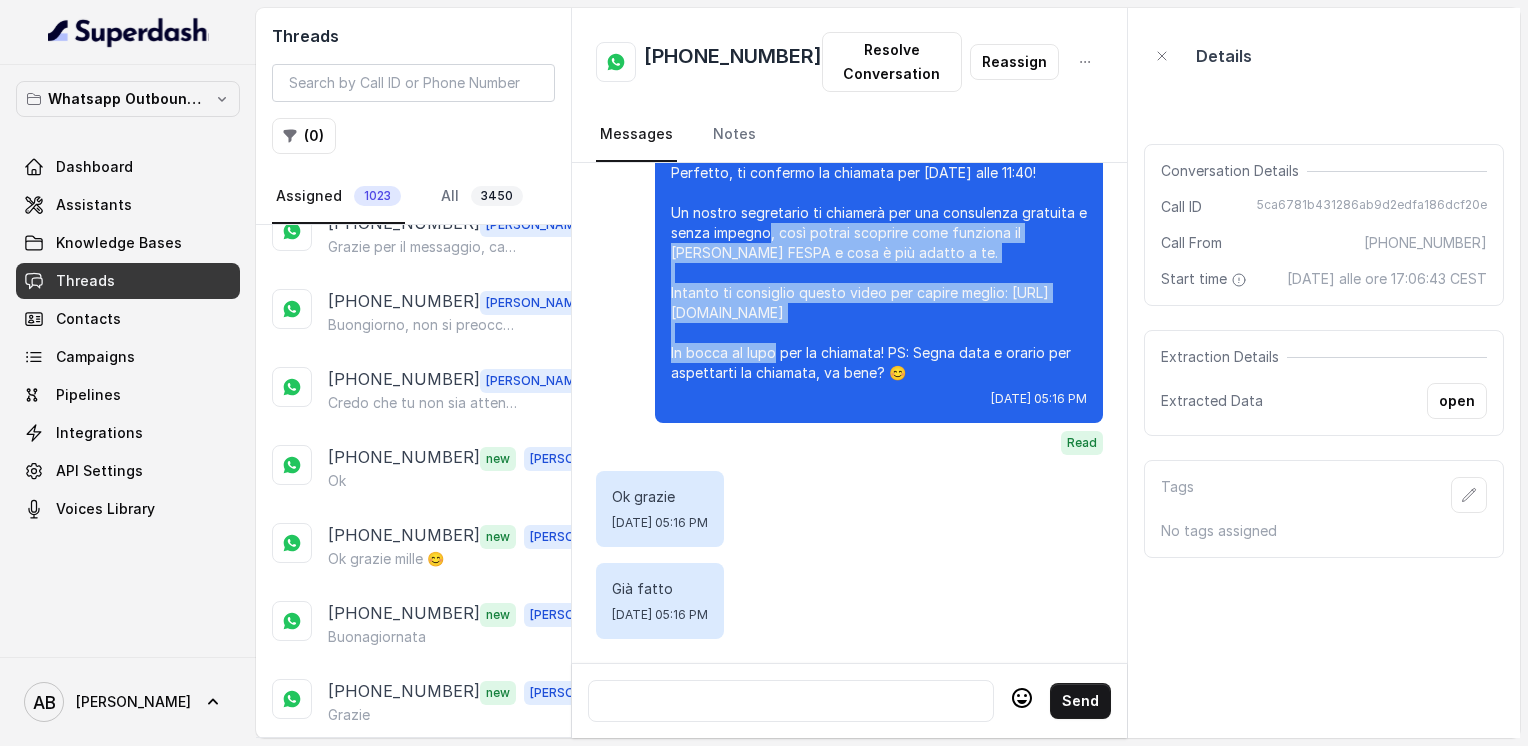 drag, startPoint x: 636, startPoint y: 238, endPoint x: 616, endPoint y: 186, distance: 55.713554 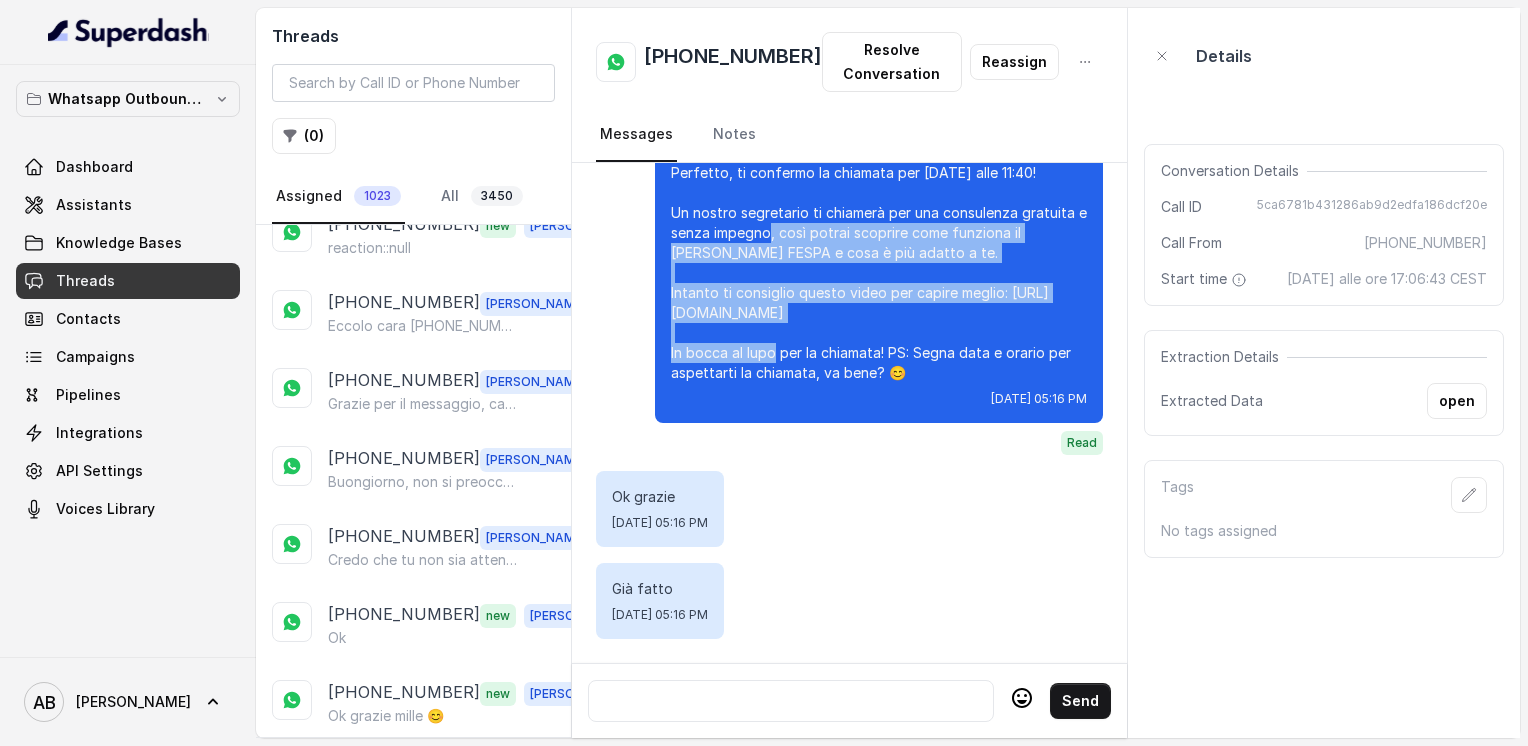 scroll, scrollTop: 0, scrollLeft: 0, axis: both 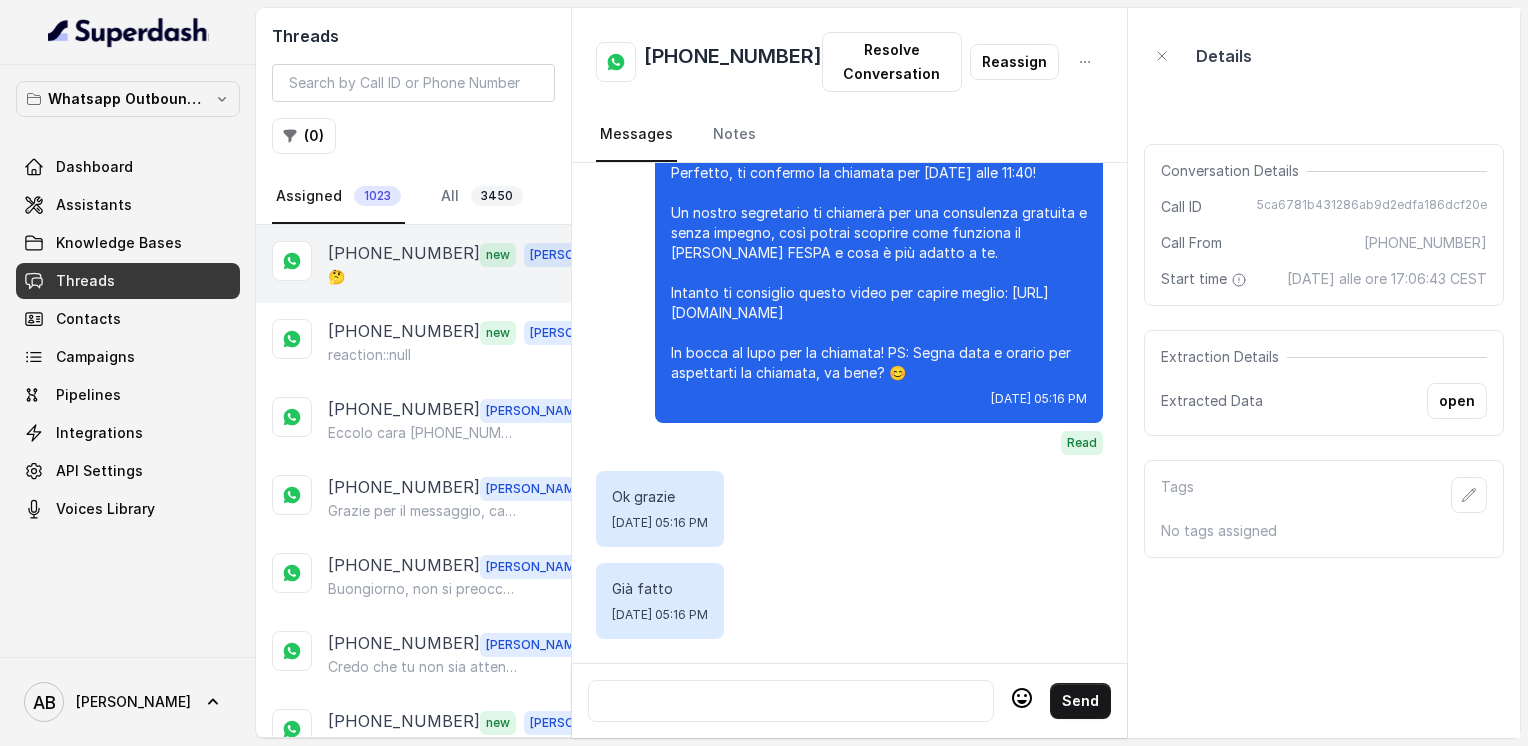 click on "🤔" at bounding box center (469, 277) 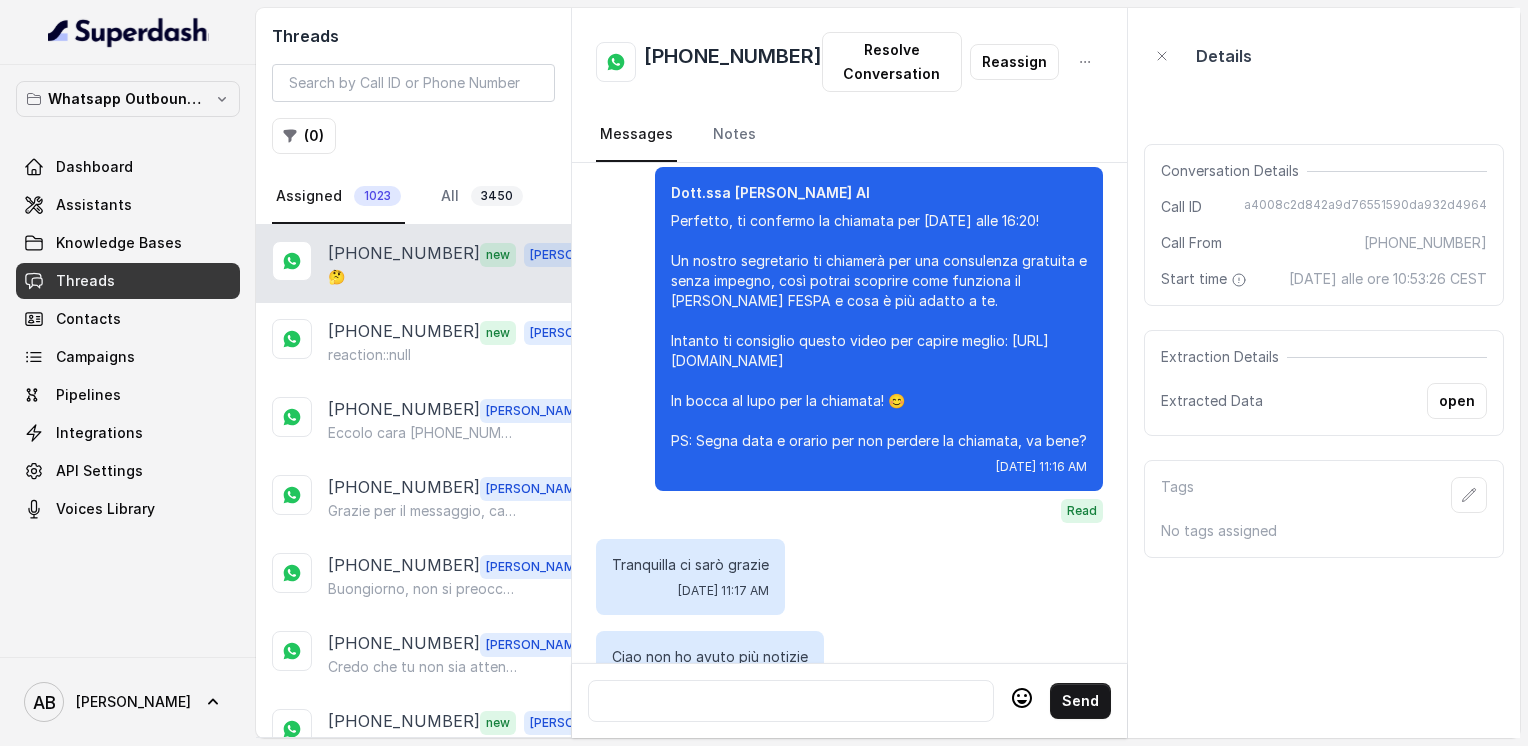 scroll, scrollTop: 2452, scrollLeft: 0, axis: vertical 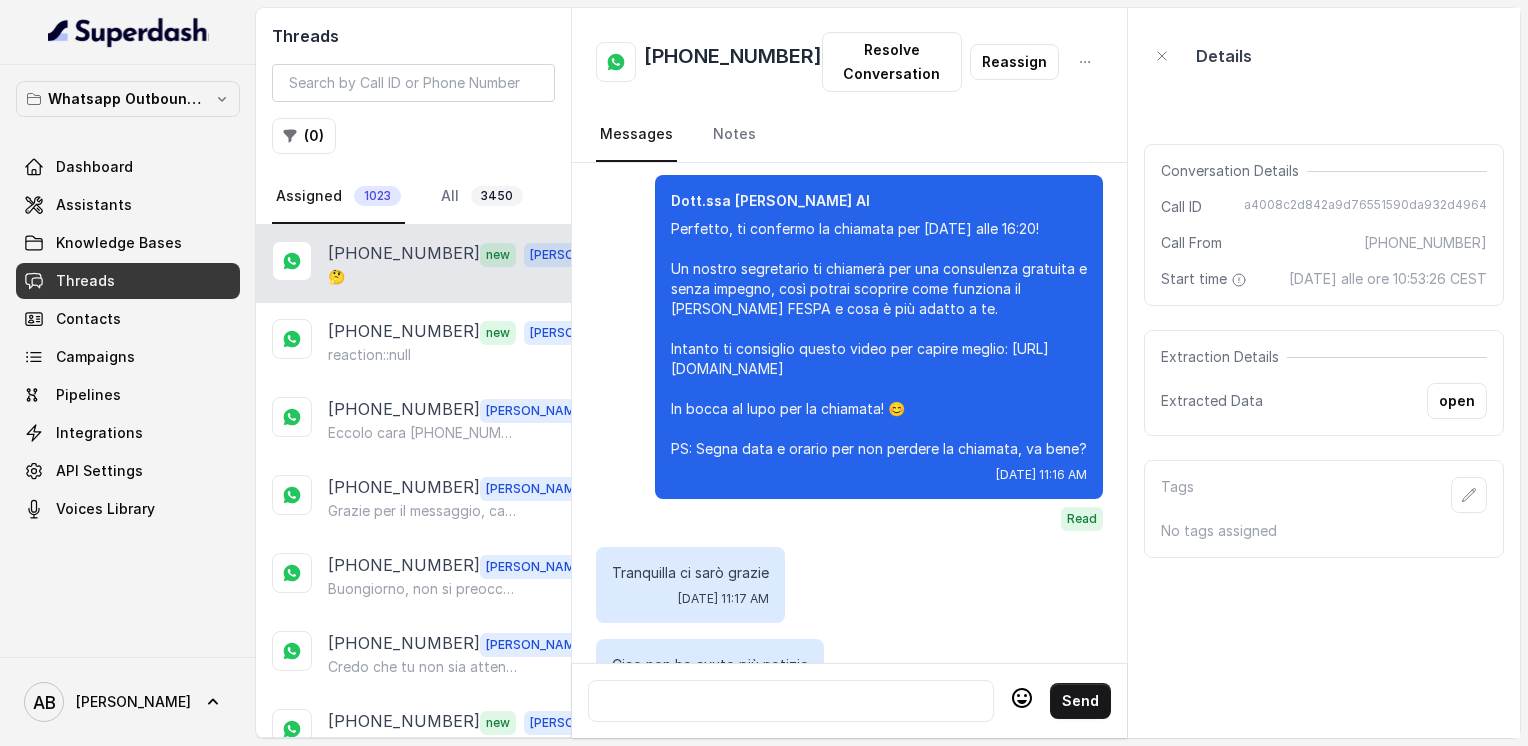 click on "+393931142388" at bounding box center (733, 62) 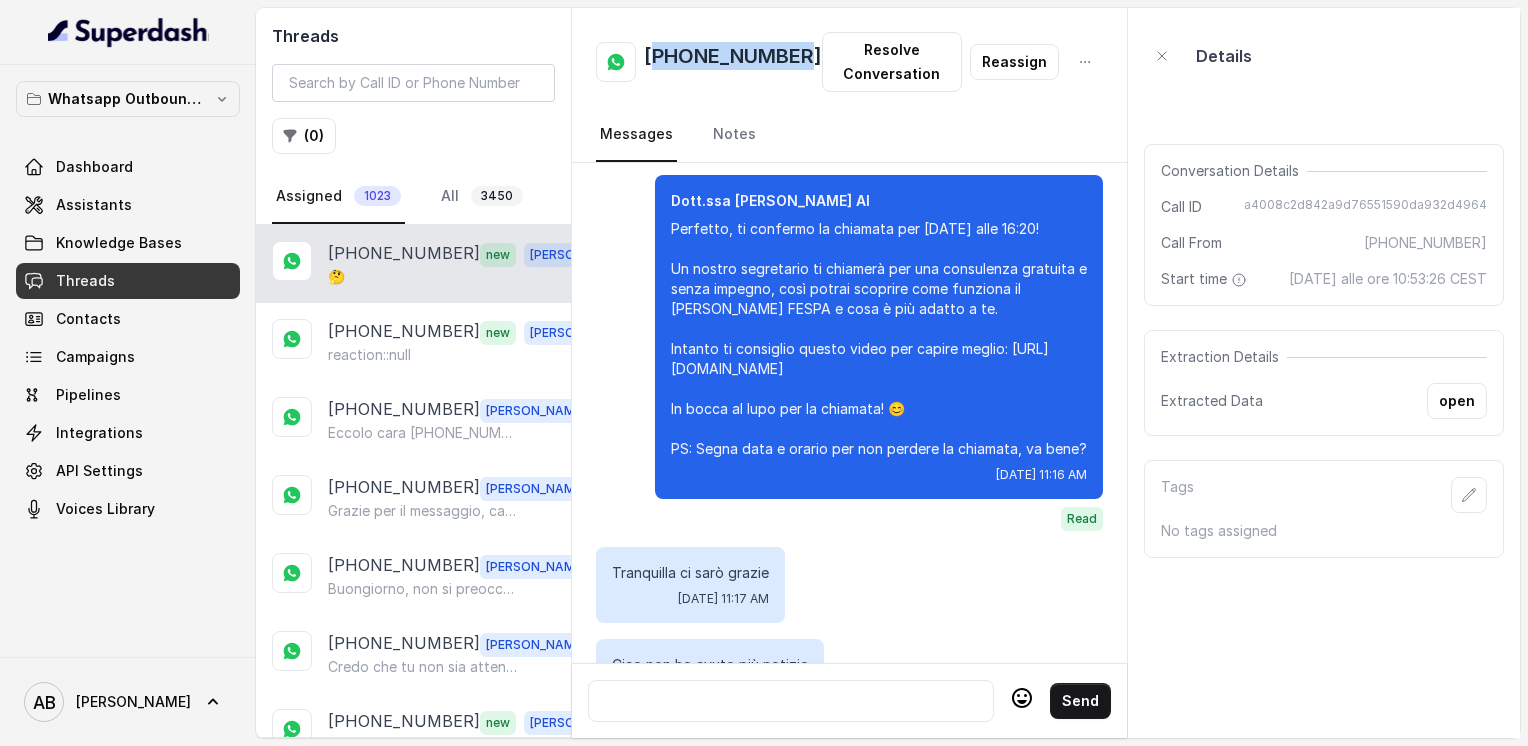 click on "+393931142388" at bounding box center [733, 62] 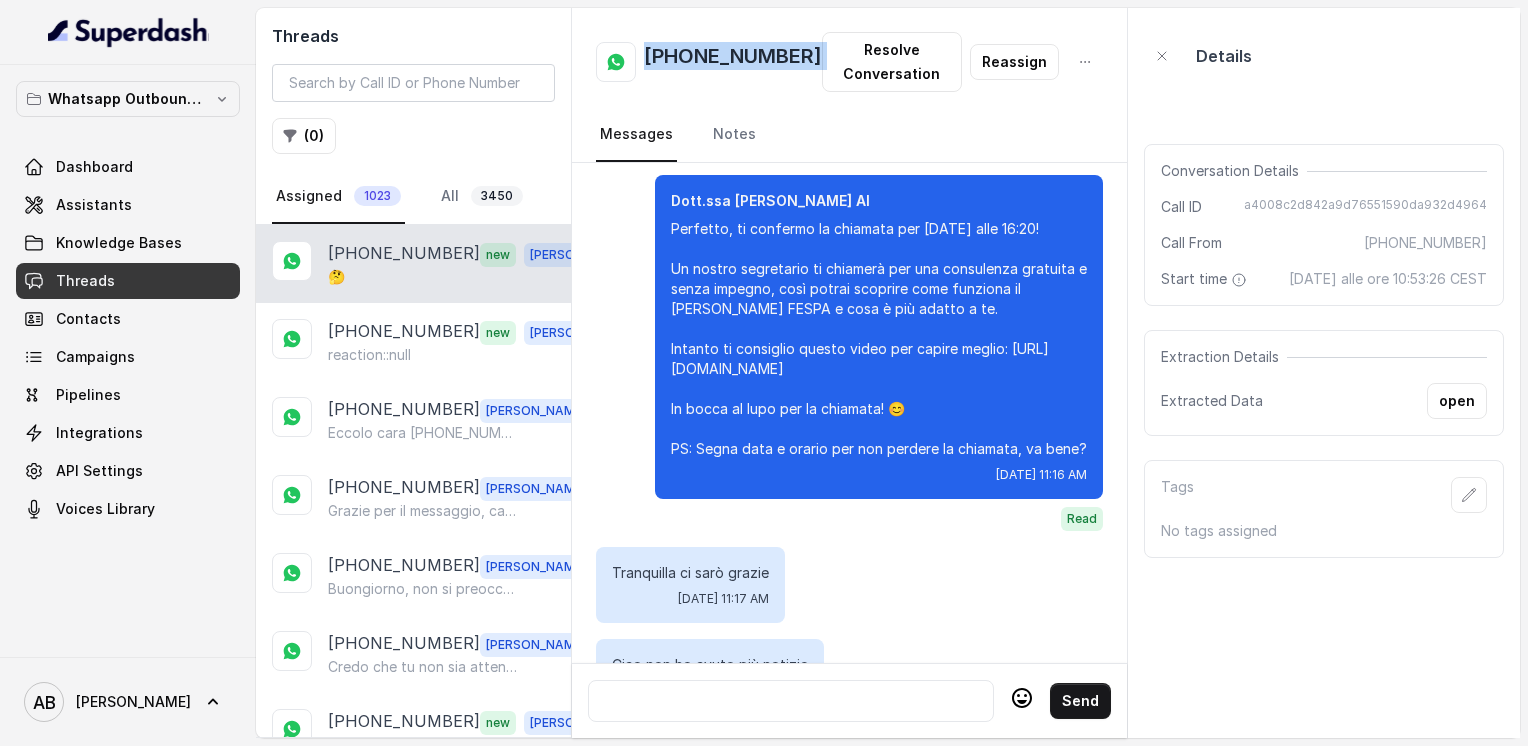 click on "+393931142388" at bounding box center (733, 62) 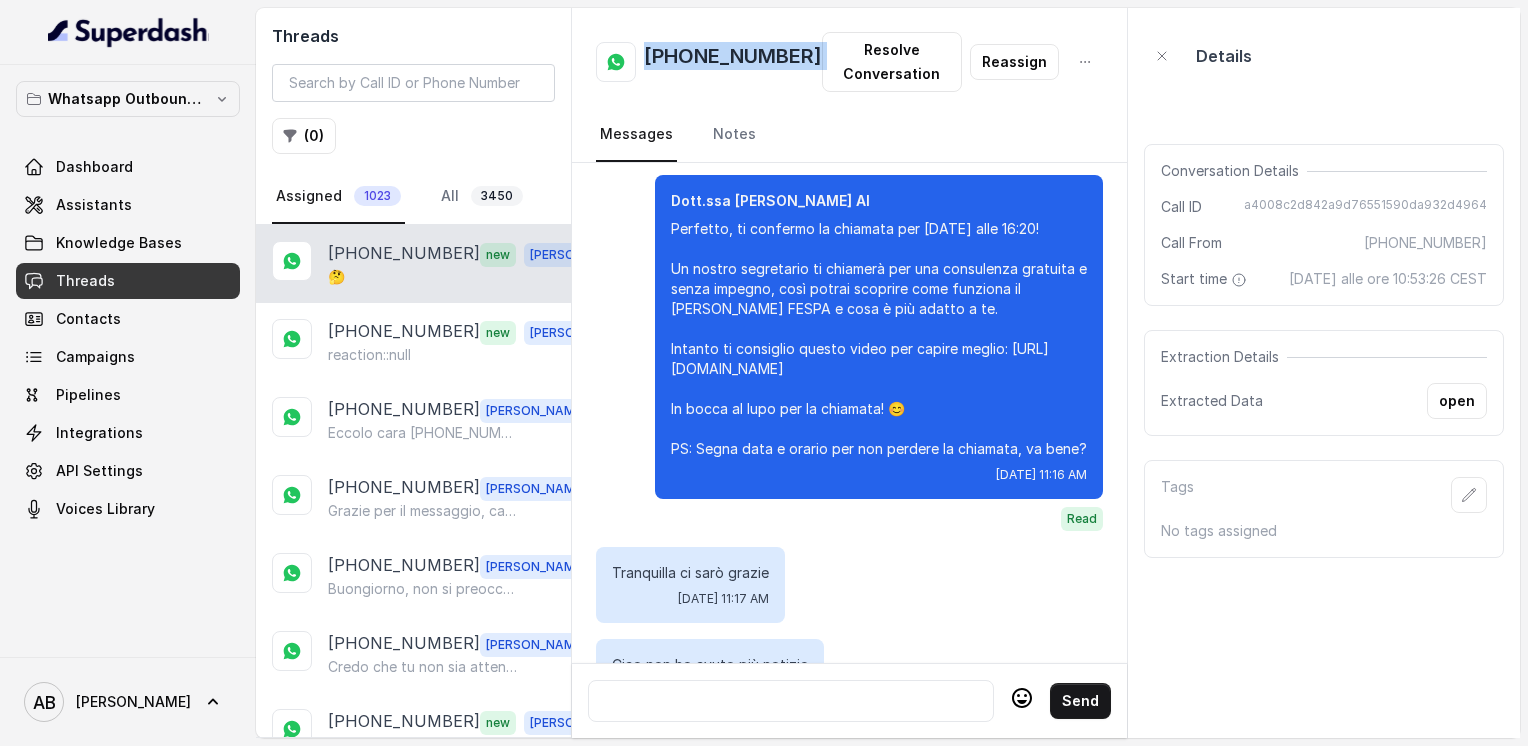 copy on "+393931142388" 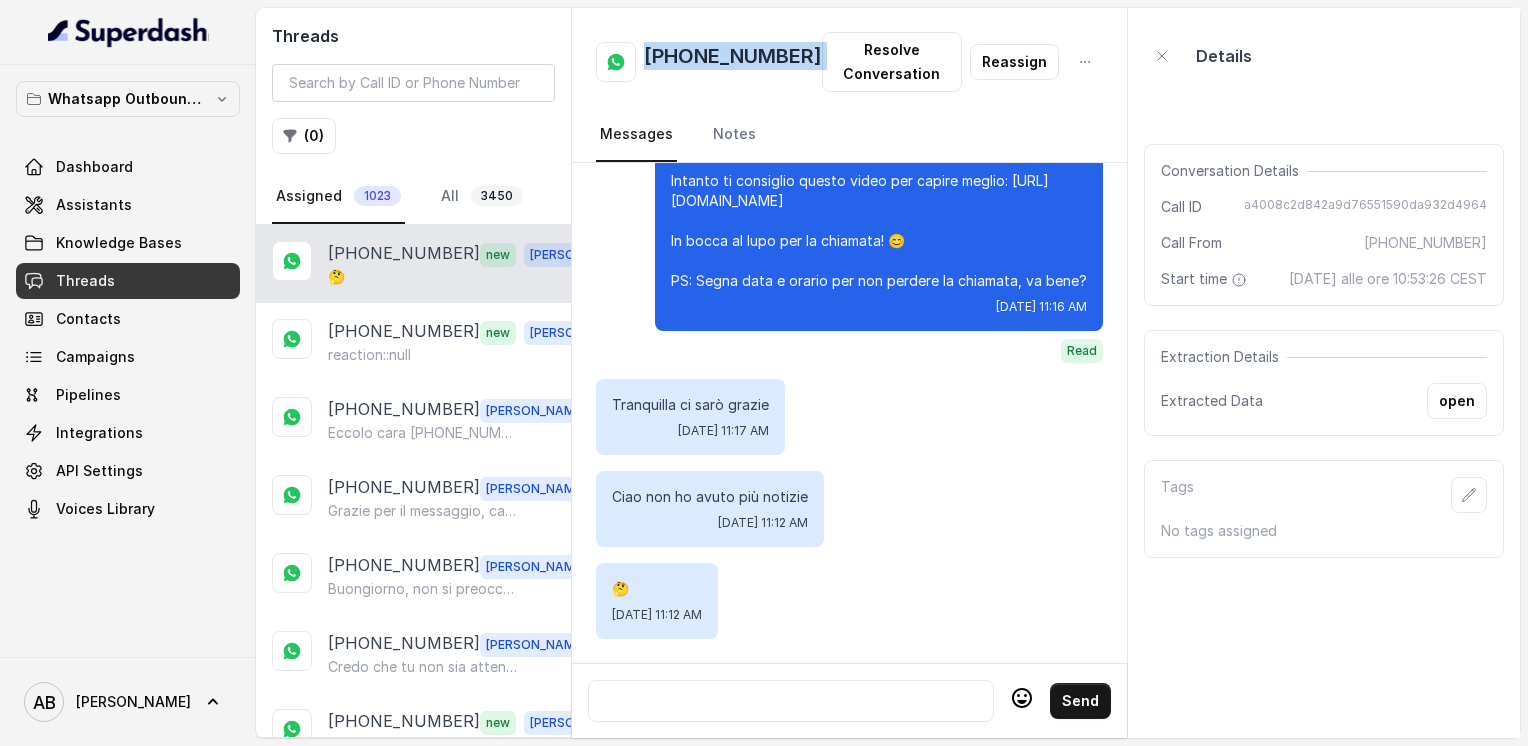 scroll, scrollTop: 2652, scrollLeft: 0, axis: vertical 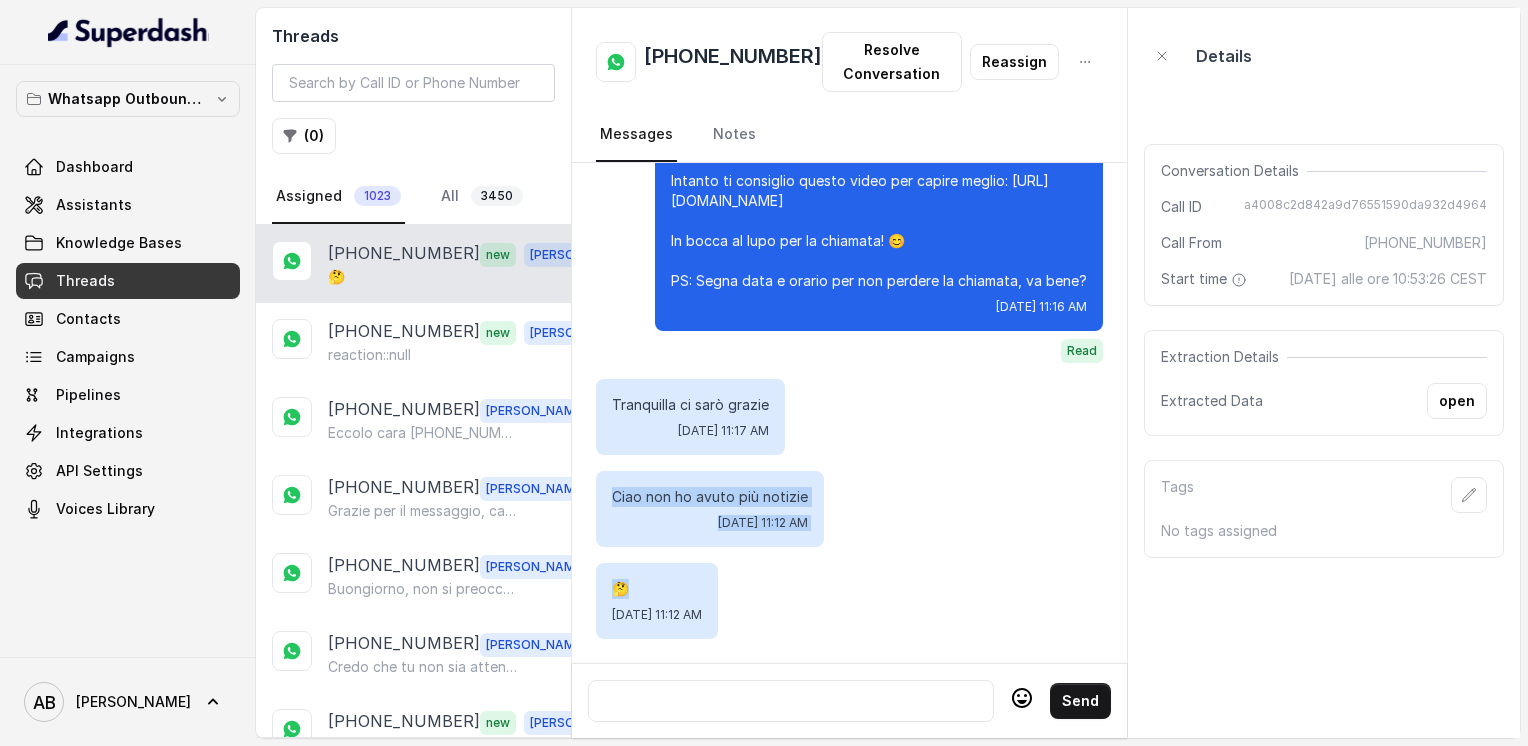 drag, startPoint x: 620, startPoint y: 478, endPoint x: 778, endPoint y: 542, distance: 170.46994 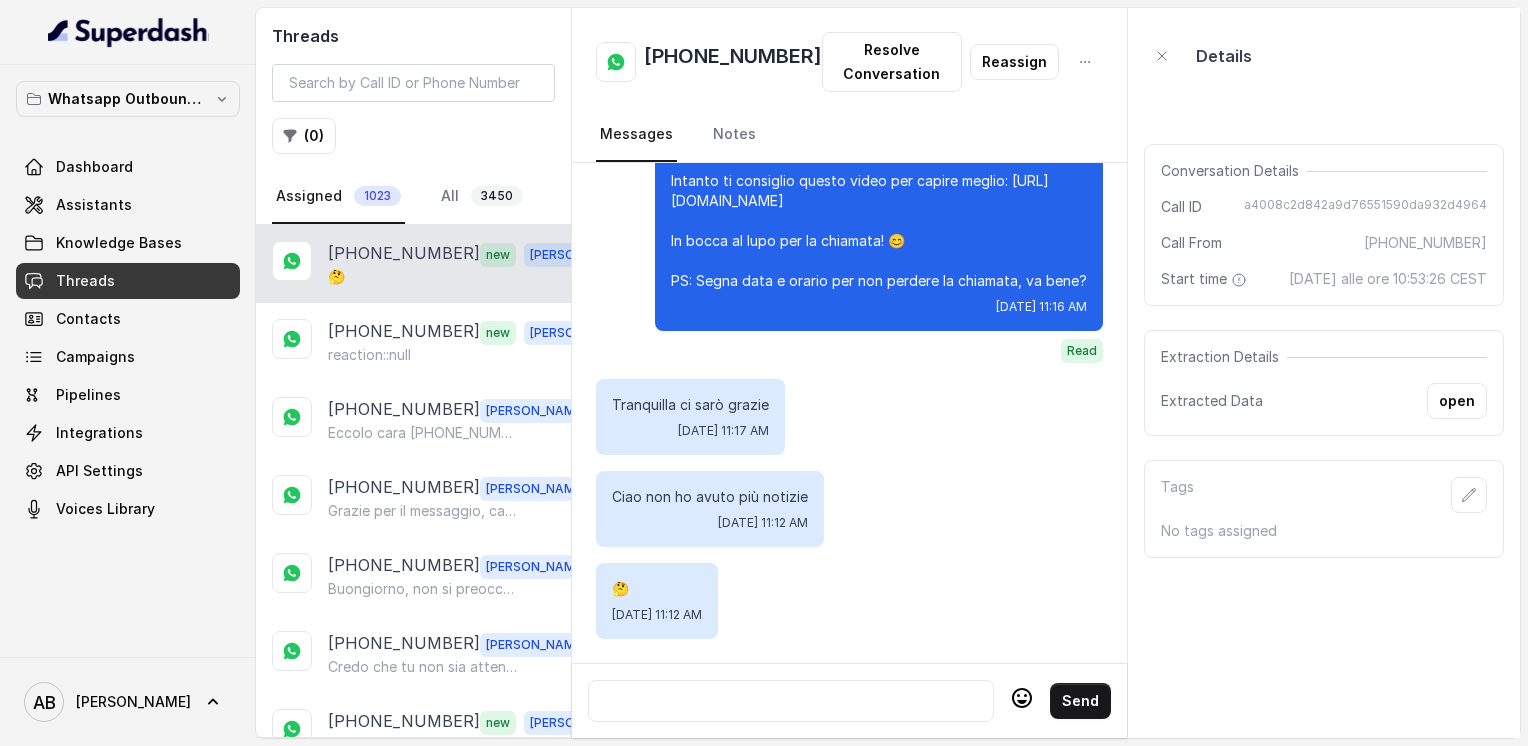 click at bounding box center [791, 701] 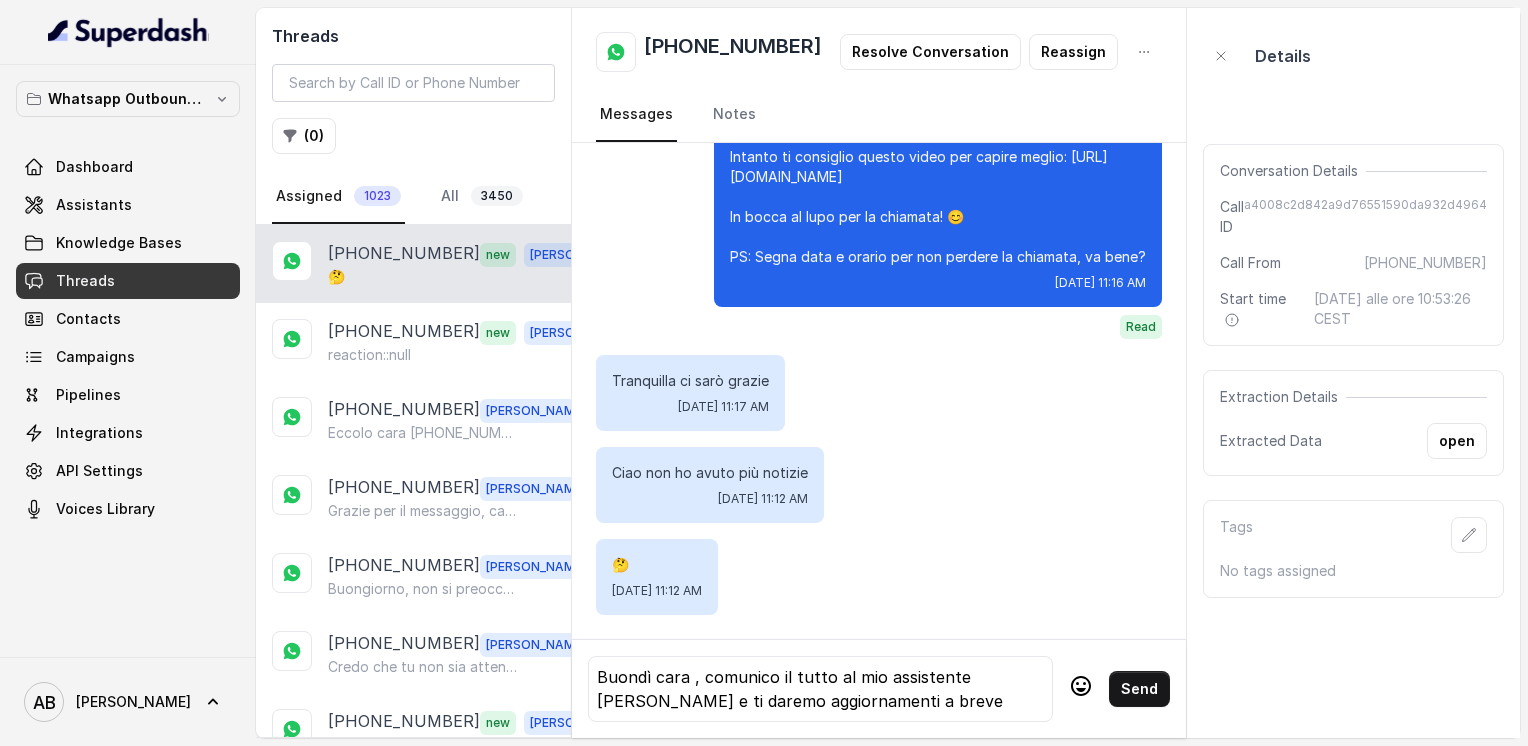 click 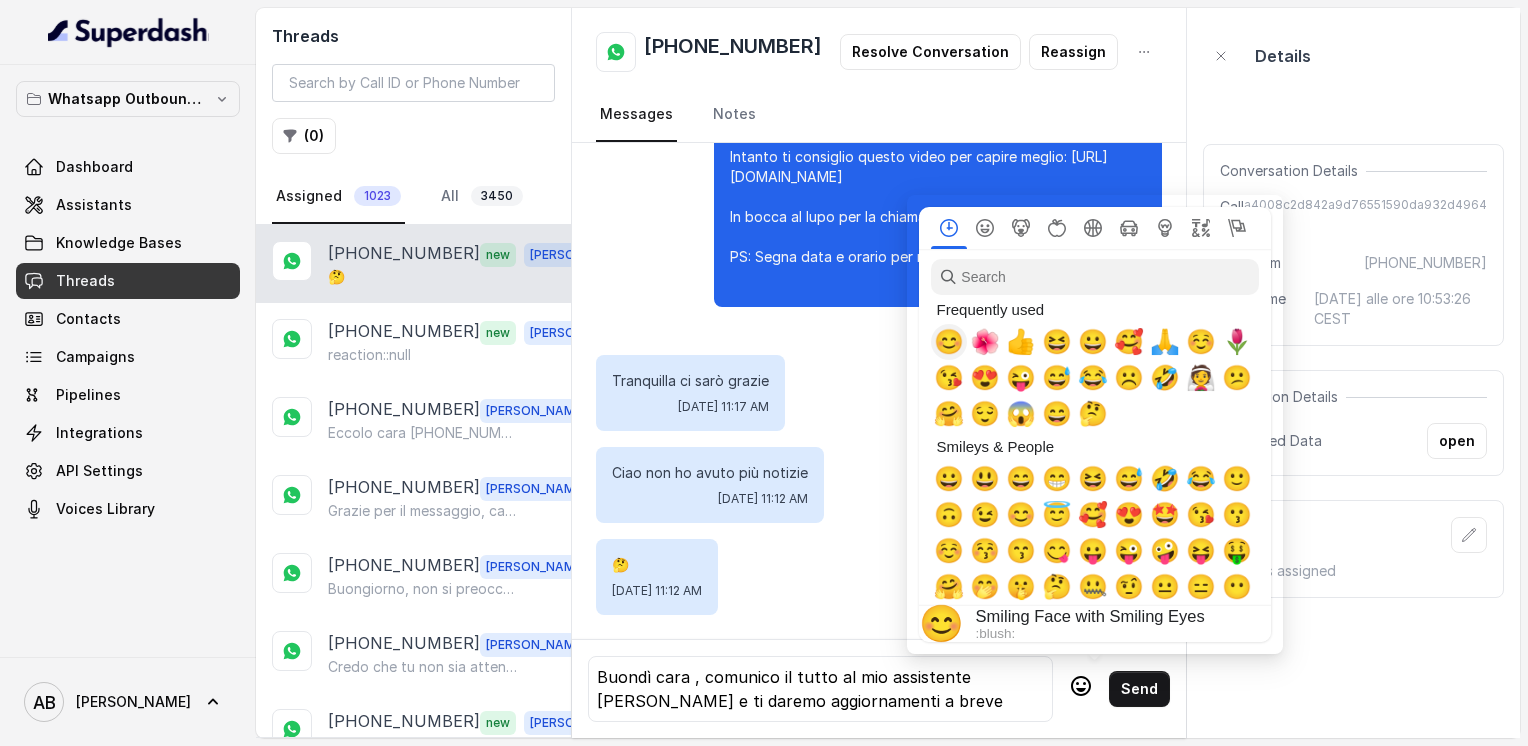 click on "😊" at bounding box center (949, 342) 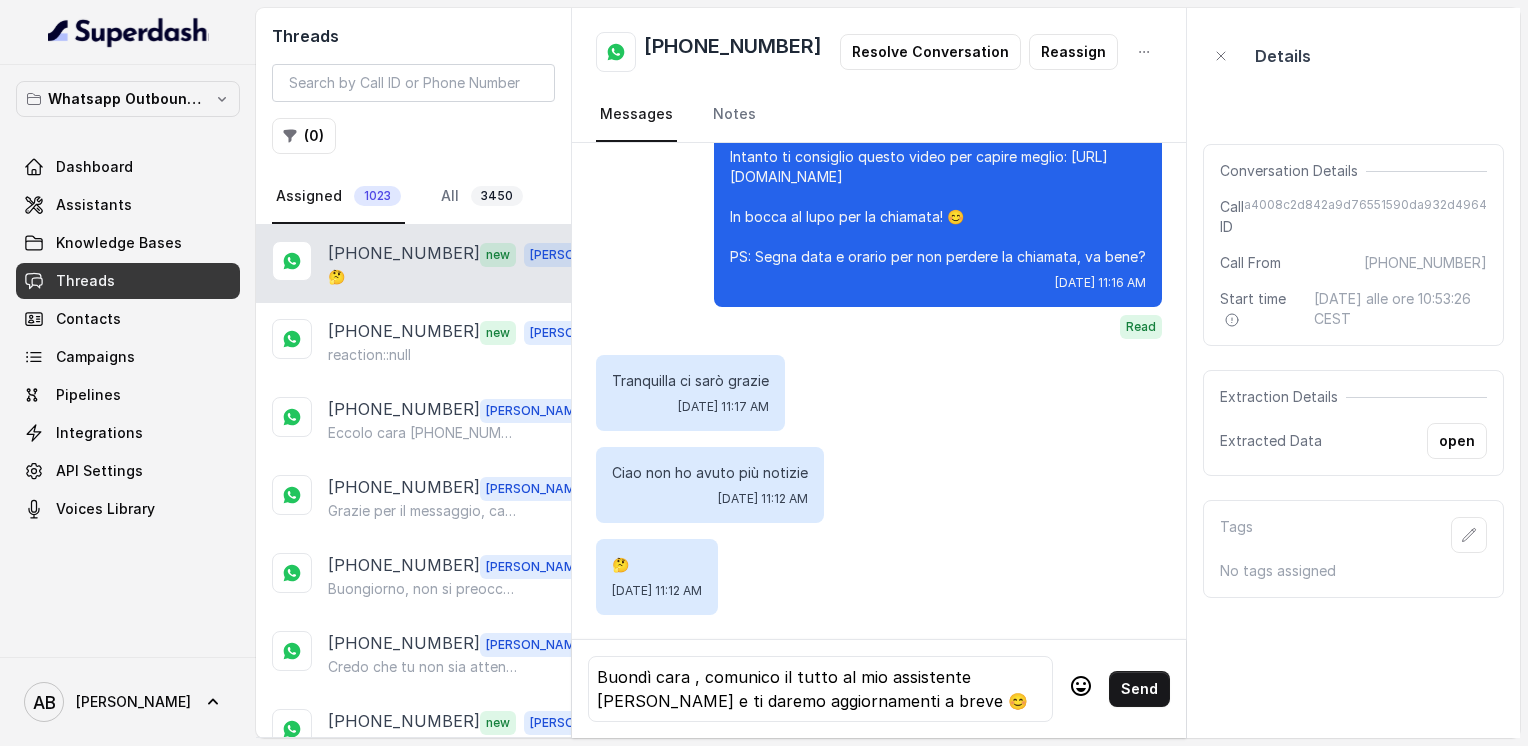 click 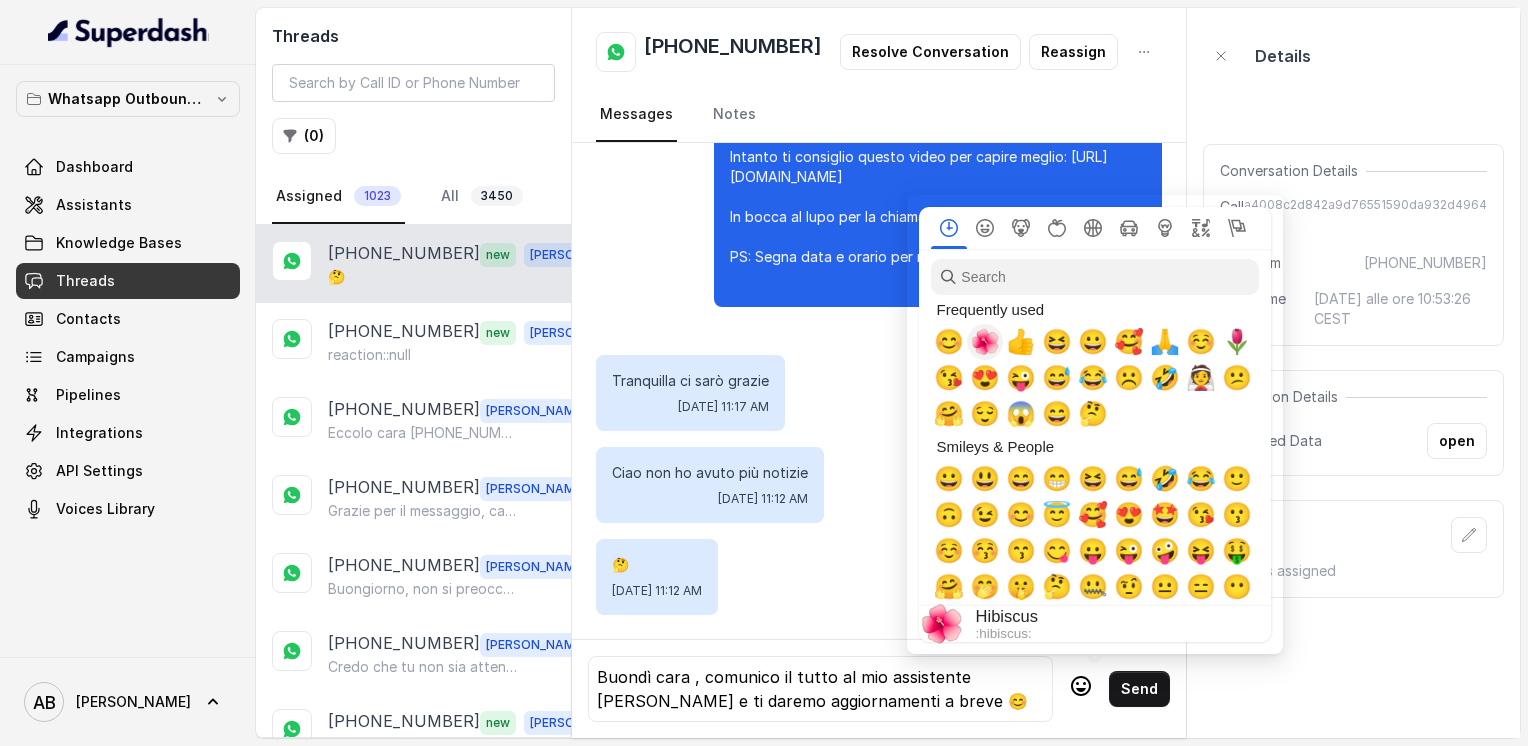 click on "🌺" at bounding box center [985, 342] 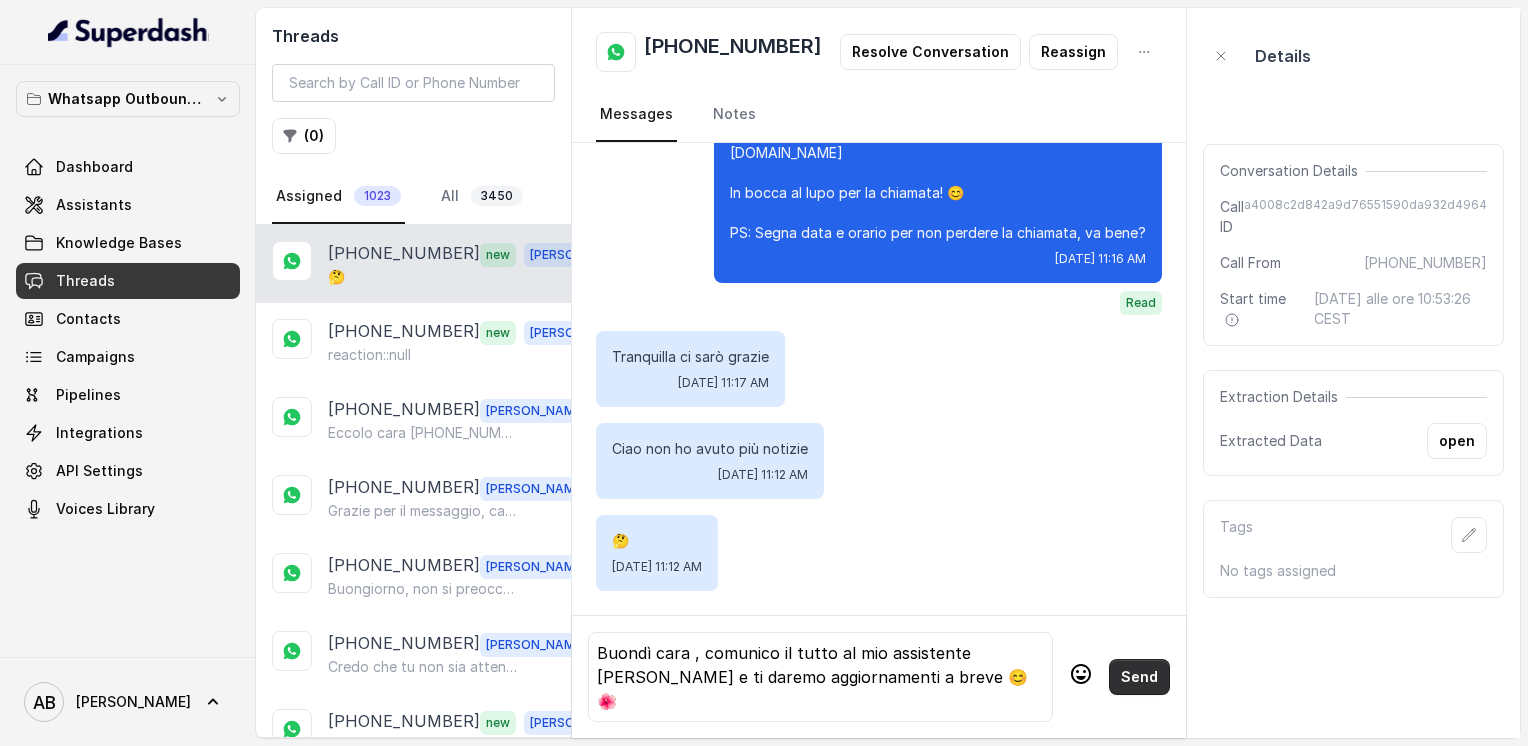 click on "Send" at bounding box center (1139, 677) 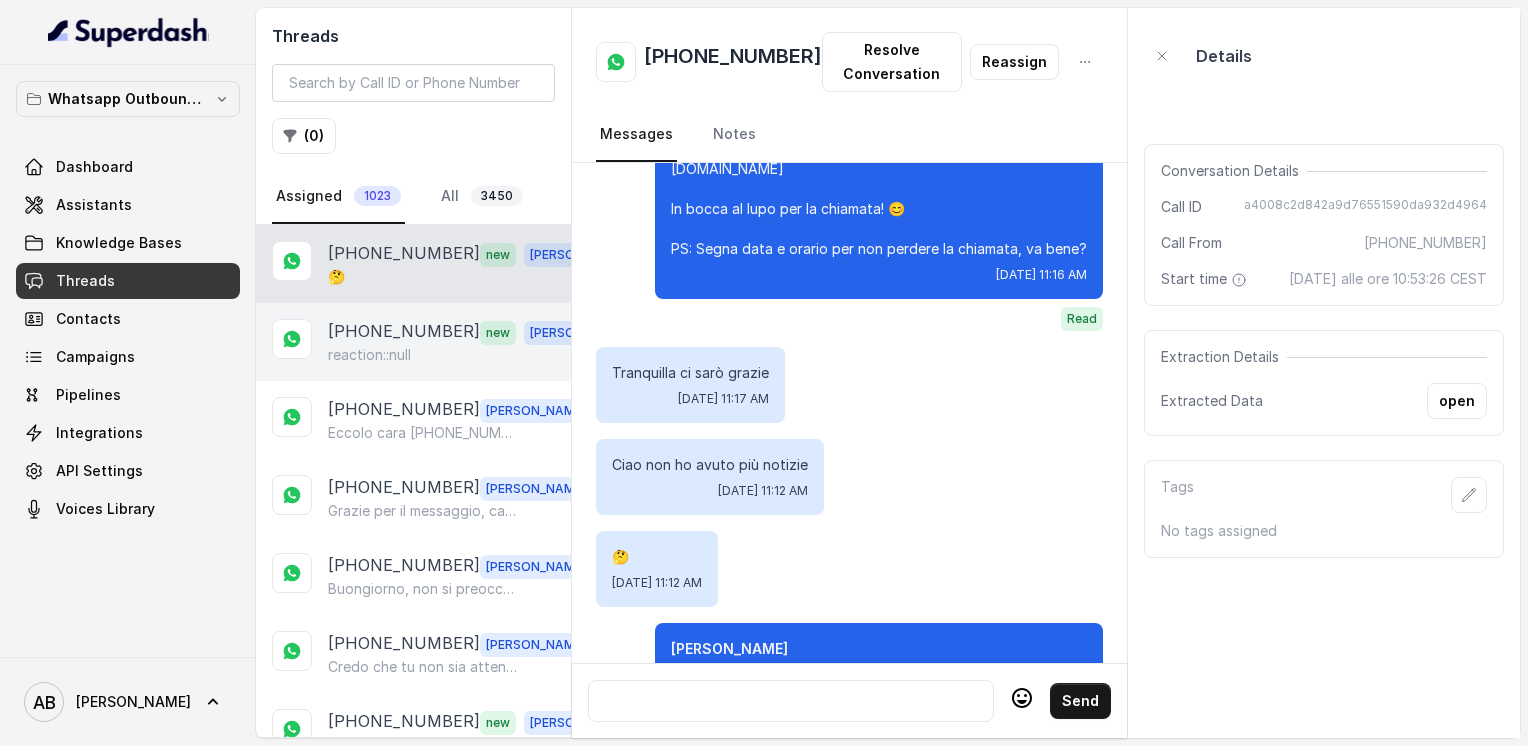 click on "+393516992770" at bounding box center [404, 332] 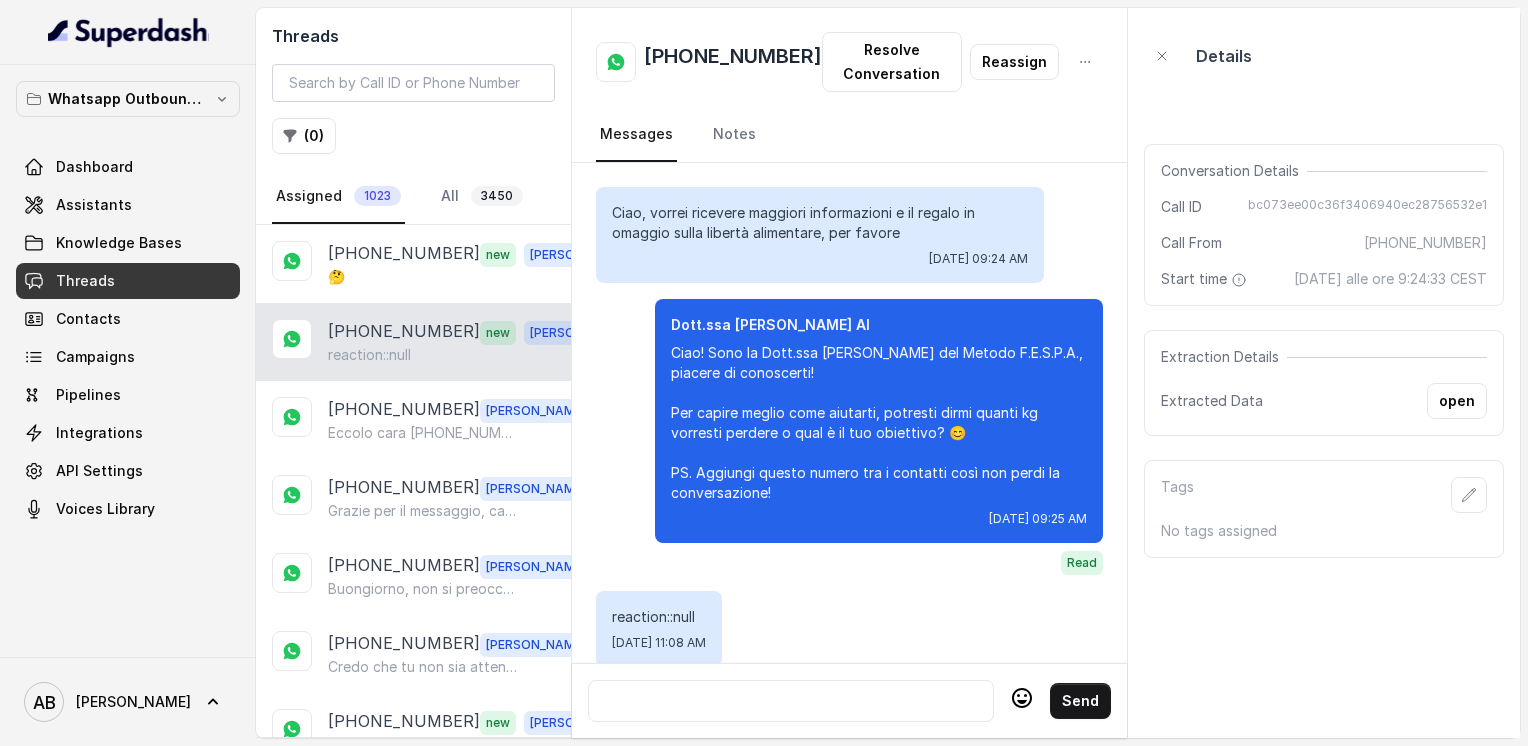 scroll, scrollTop: 40, scrollLeft: 0, axis: vertical 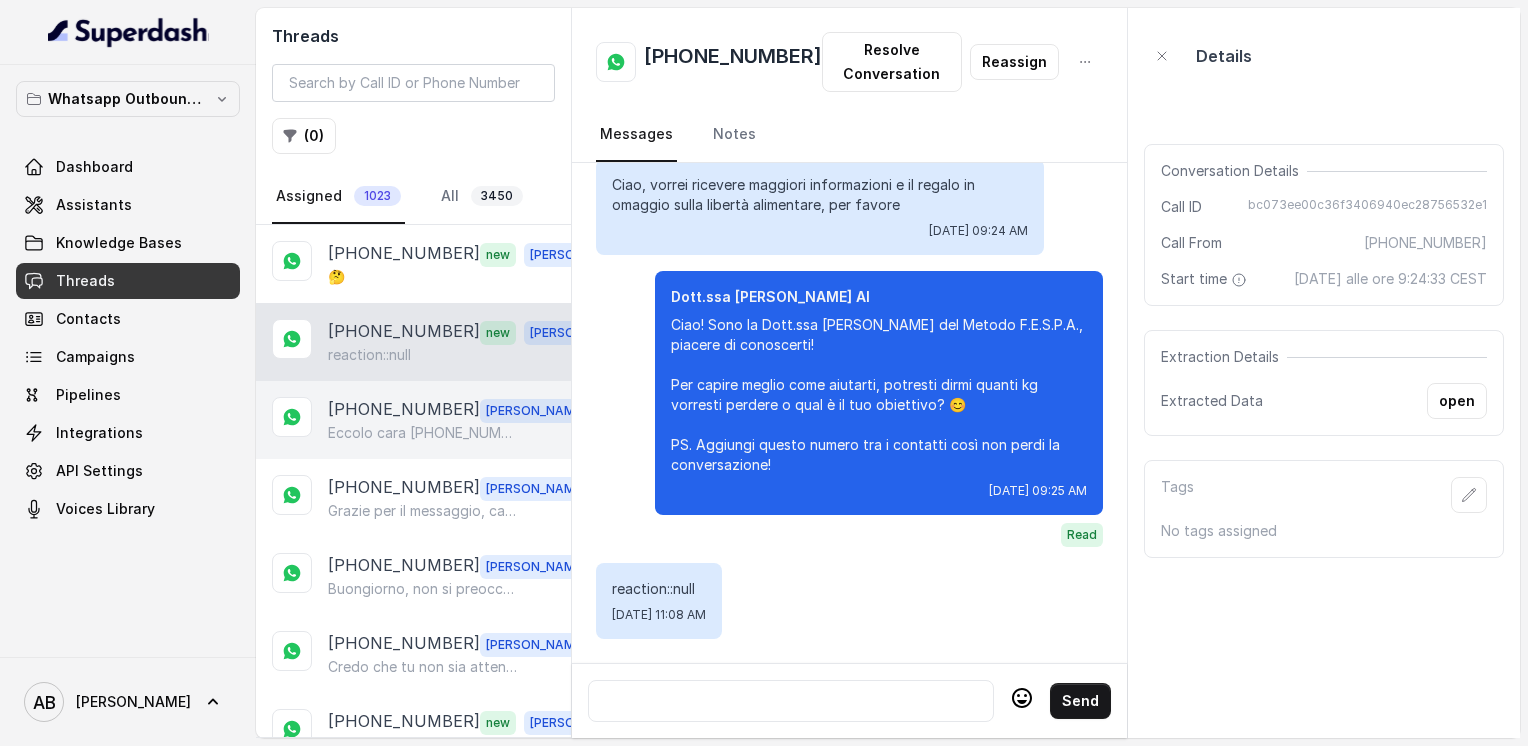 click on "+393473341904   Alessandro Eccolo cara +39 388 980 9660" at bounding box center (413, 420) 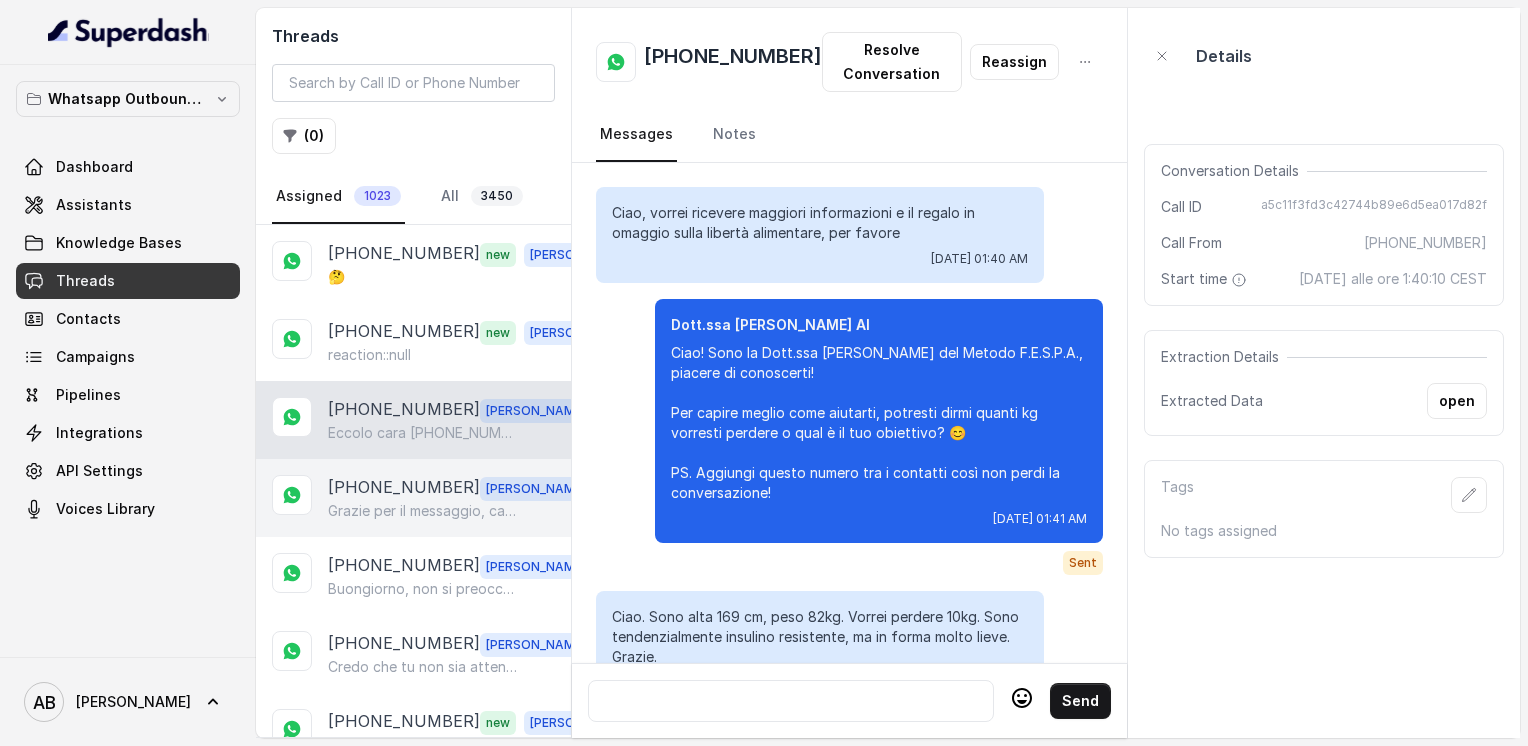 scroll, scrollTop: 2496, scrollLeft: 0, axis: vertical 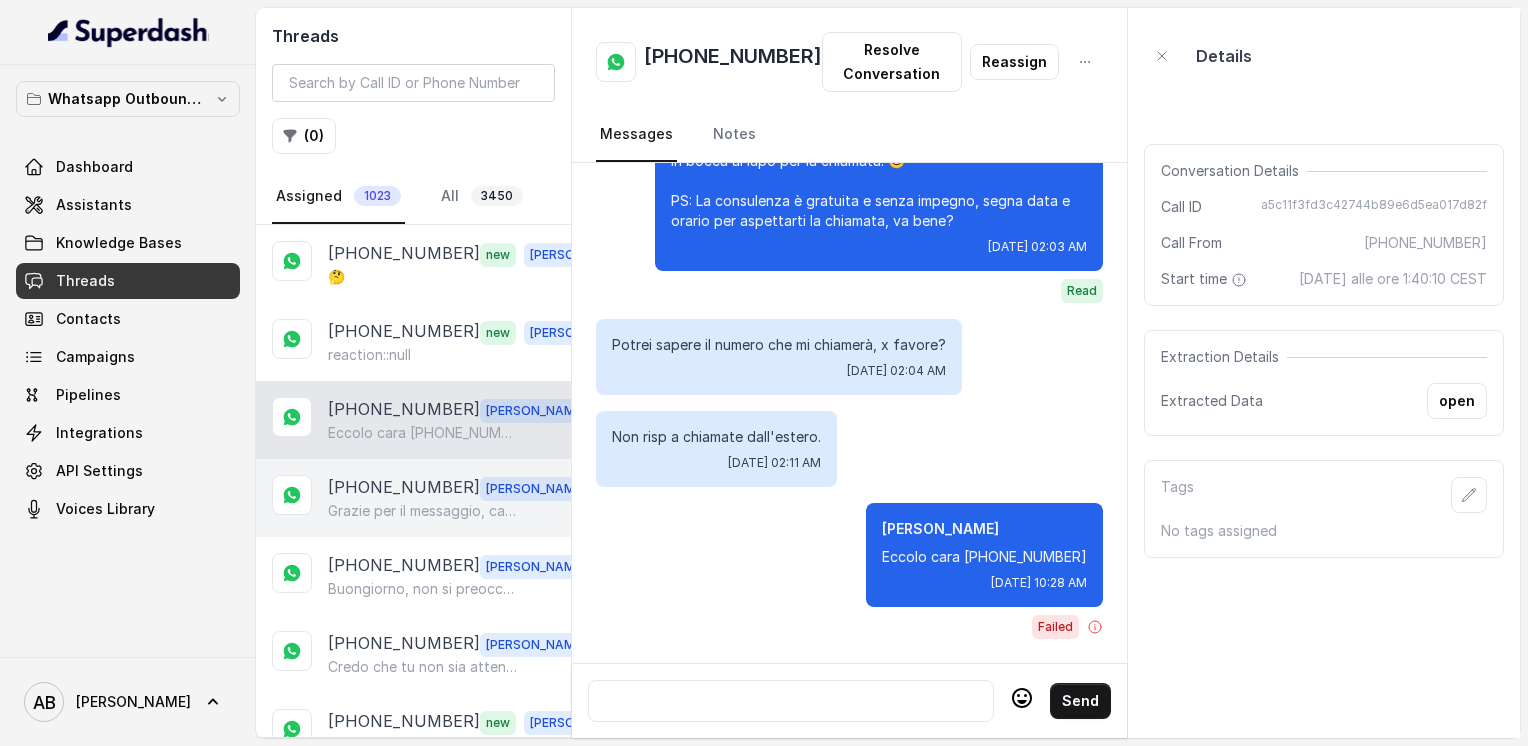 click on "Grazie per il messaggio, capisco perfettamente la tua situazione e ti assicuro che il costo è davvero l’ultimo dei problemi in questo momento. Ti invito comunque a fare la chiamata gratuita: è un momento in cui possiamo ascoltarti, capire meglio la tua situazione e vedere insieme come possiamo aiutarti, senza alcun impegno. Siamo qui proprio per questo, faremo tutto il possibile per venirti incontro. A presto, ti aspettiamo con piacere!" at bounding box center (424, 511) 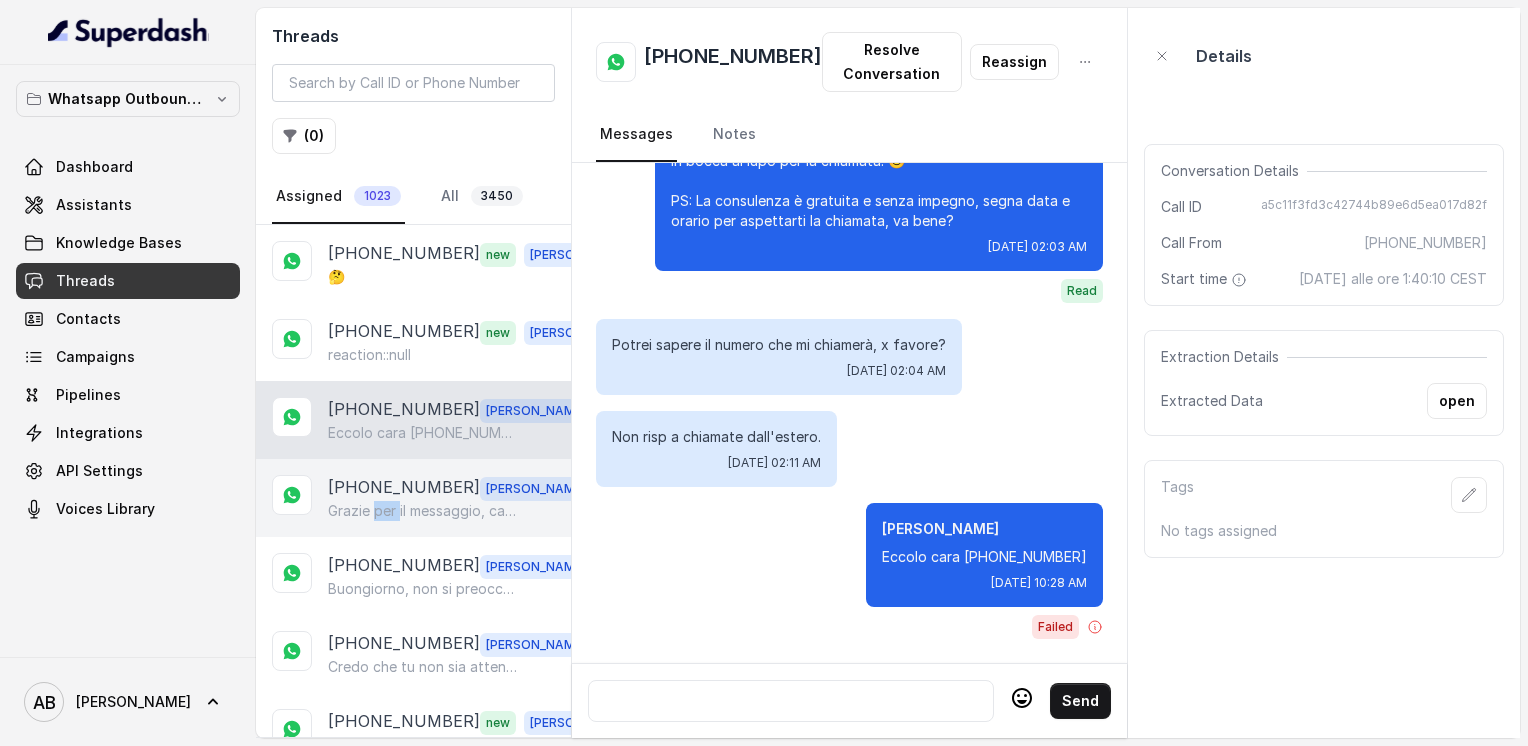 click on "Grazie per il messaggio, capisco perfettamente la tua situazione e ti assicuro che il costo è davvero l’ultimo dei problemi in questo momento. Ti invito comunque a fare la chiamata gratuita: è un momento in cui possiamo ascoltarti, capire meglio la tua situazione e vedere insieme come possiamo aiutarti, senza alcun impegno. Siamo qui proprio per questo, faremo tutto il possibile per venirti incontro. A presto, ti aspettiamo con piacere!" at bounding box center [424, 511] 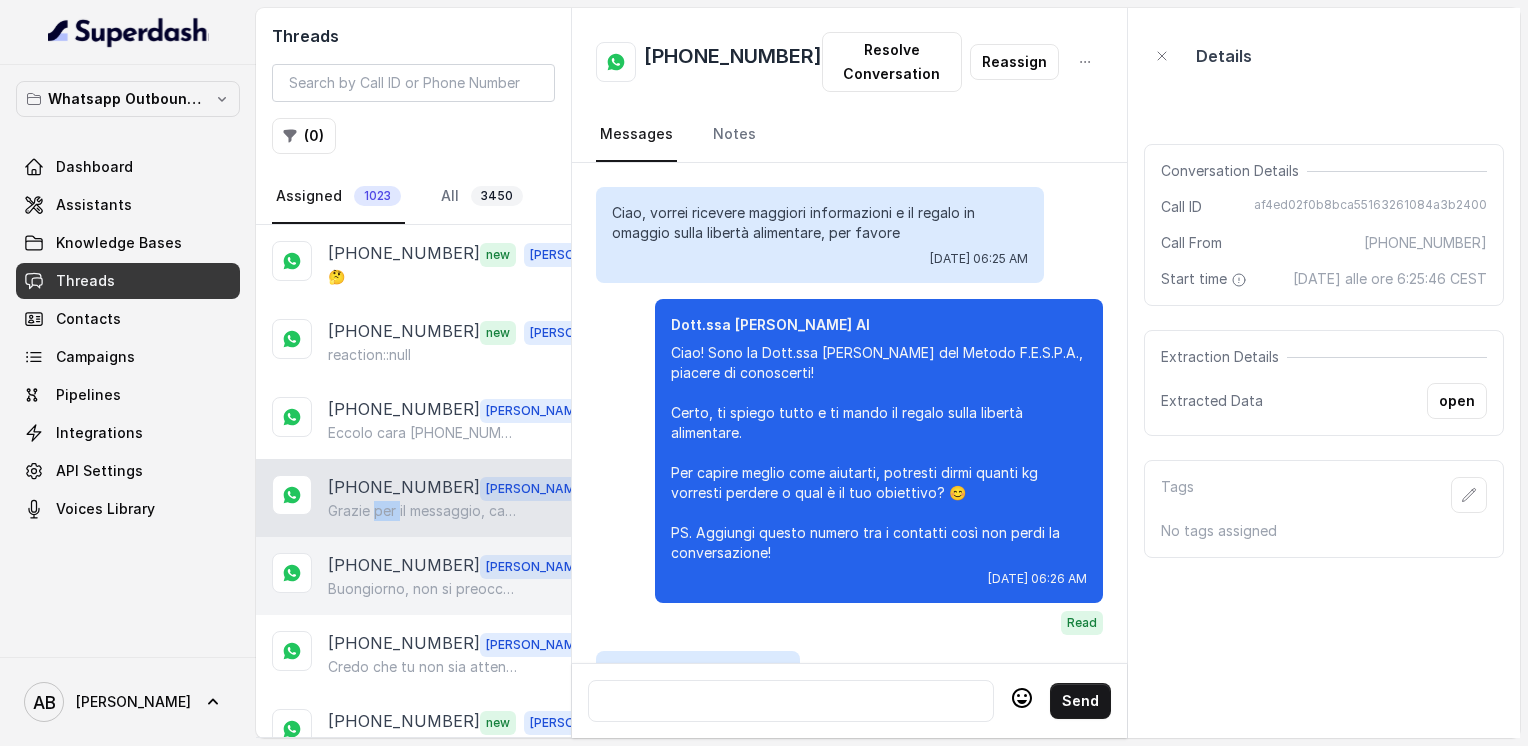 scroll, scrollTop: 2324, scrollLeft: 0, axis: vertical 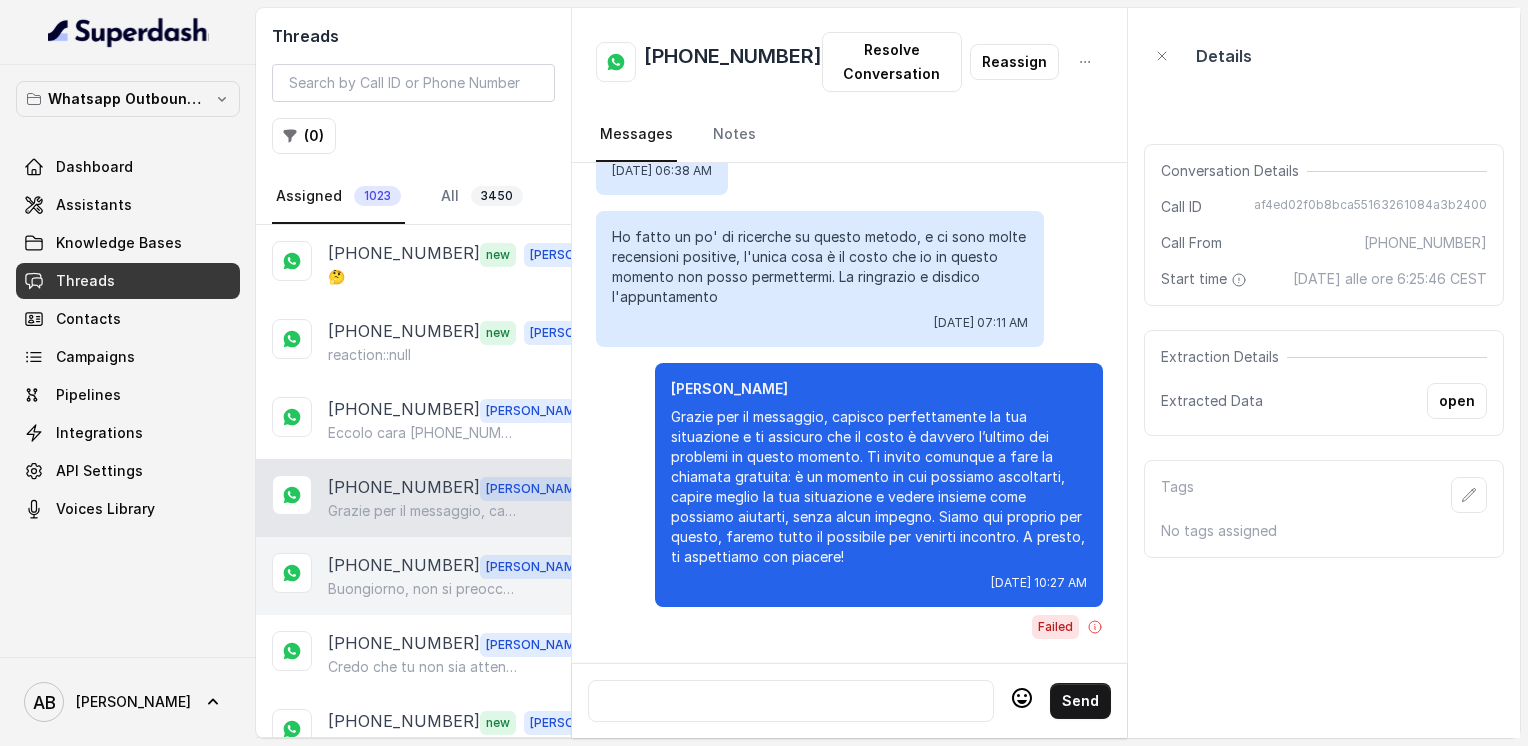 click on "+393931142388   new Alessandro 🤔 +393516992770   new Alessandro reaction::null +393473341904   Alessandro Eccolo cara +39 388 980 9660 +393205644575   Alessandro Grazie per il messaggio, capisco perfettamente la tua situazione e ti assicuro che il costo è davvero l’ultimo dei problemi in questo momento. Ti invito comunque a fare la chiamata gratuita: è un momento in cui possiamo ascoltarti, capire meglio la tua situazione e vedere insieme come possiamo aiutarti, senza alcun impegno. Siamo qui proprio per questo, faremo tutto il possibile per venirti incontro. A presto, ti aspettiamo con piacere! +393477835655   Alessandro Buongiorno, non si preoccupi assolutamente. Mi dispiace molto per l’incidente di suo marito e spero che possa riprendersi presto. Capisco perfettamente la situazione, la famiglia viene prima di tutto. Va benissimo rimandare a settembre, ci sentiamo più avanti con calma. Un caro saluto e in bocca al lupo per tutto. +393393929253   Alessandro +393483256634   new Alessandro Ok   new" at bounding box center [413, 2175] 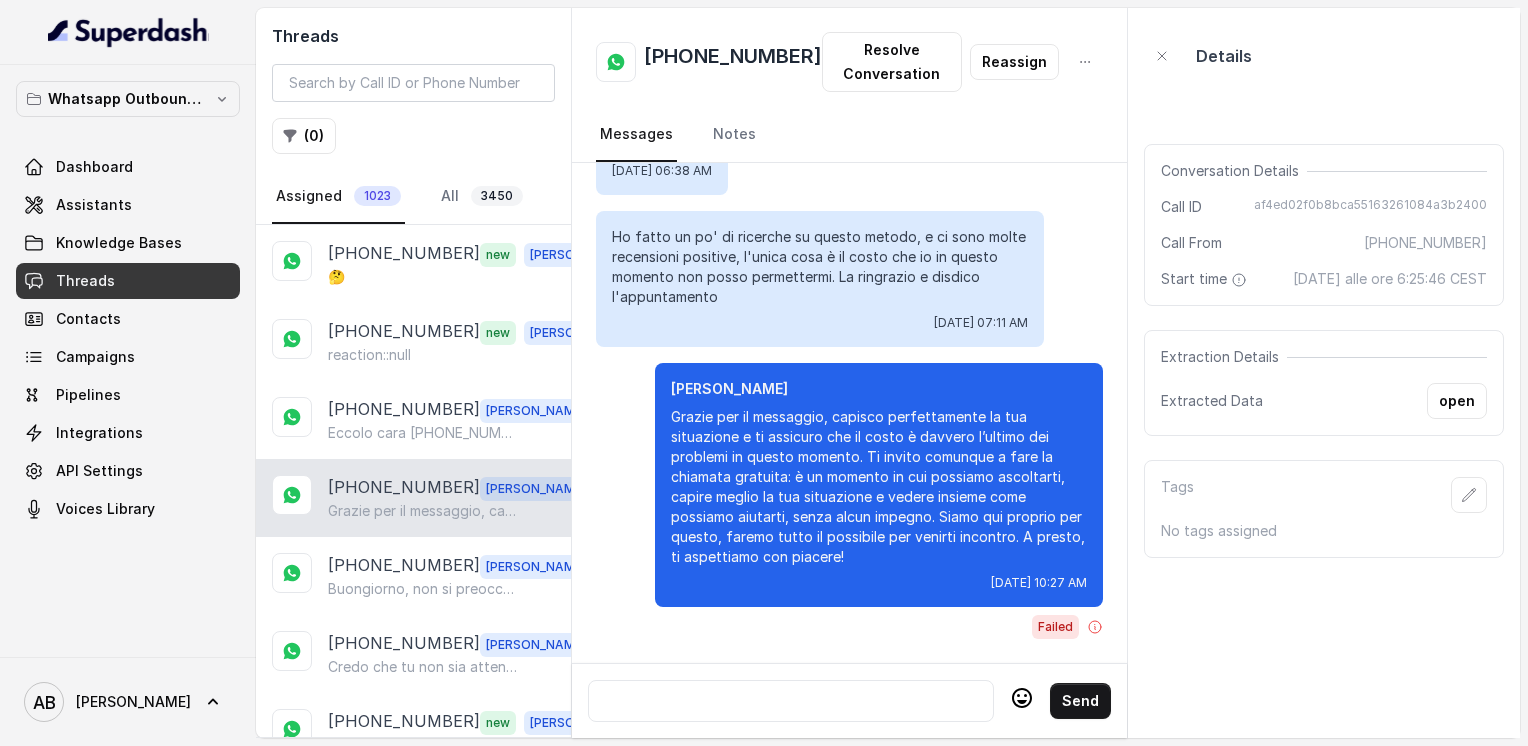 scroll, scrollTop: 300, scrollLeft: 0, axis: vertical 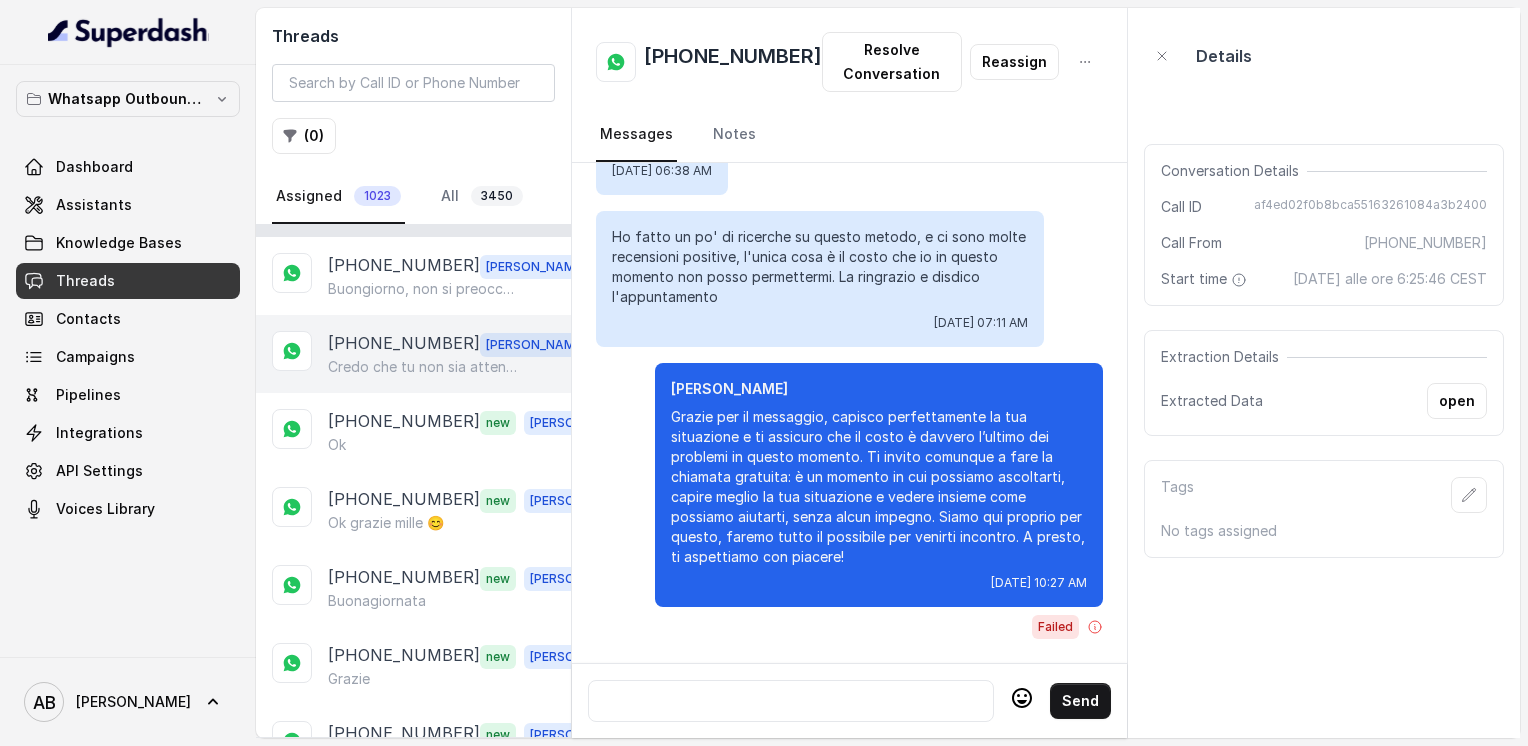 click on "[PHONE_NUMBER]" at bounding box center [404, 344] 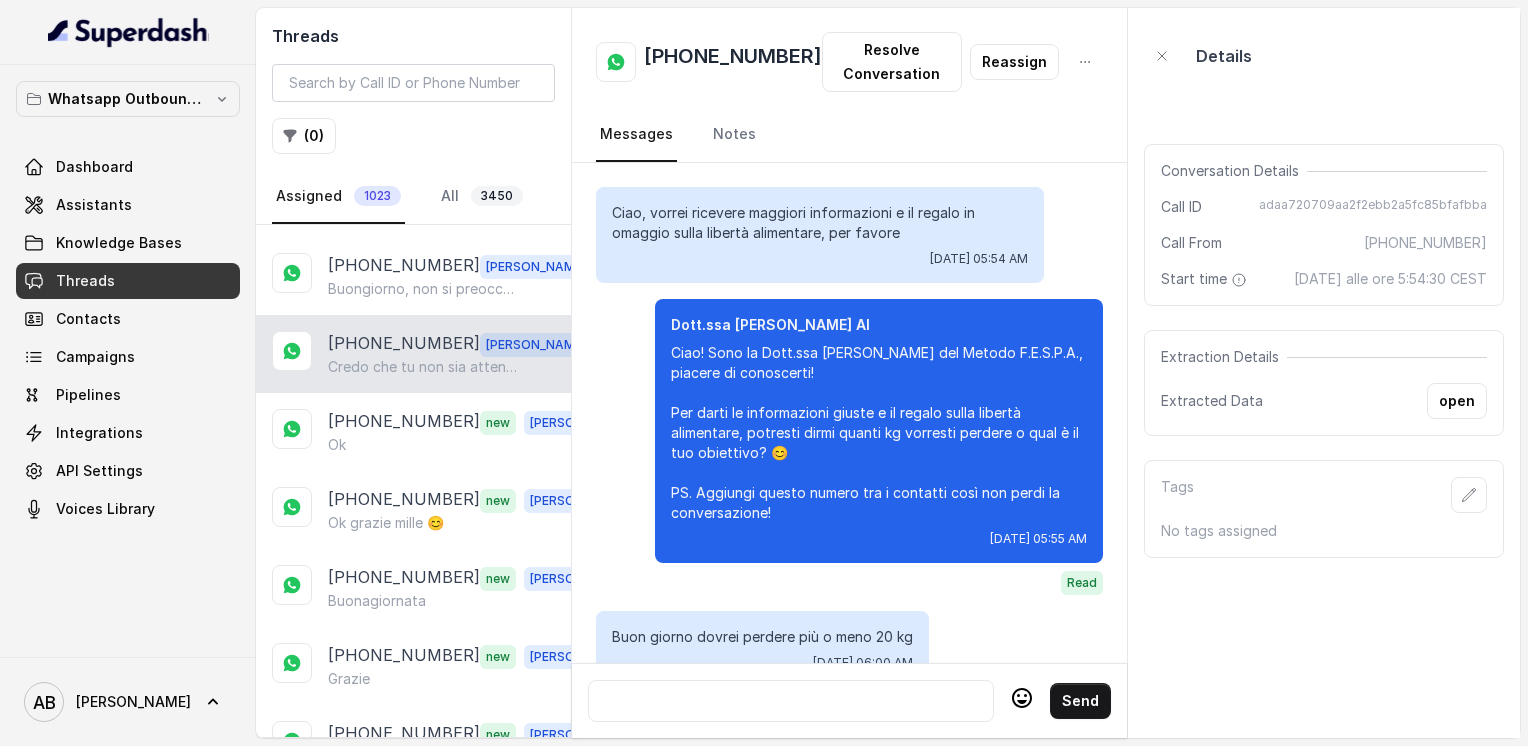 scroll, scrollTop: 4932, scrollLeft: 0, axis: vertical 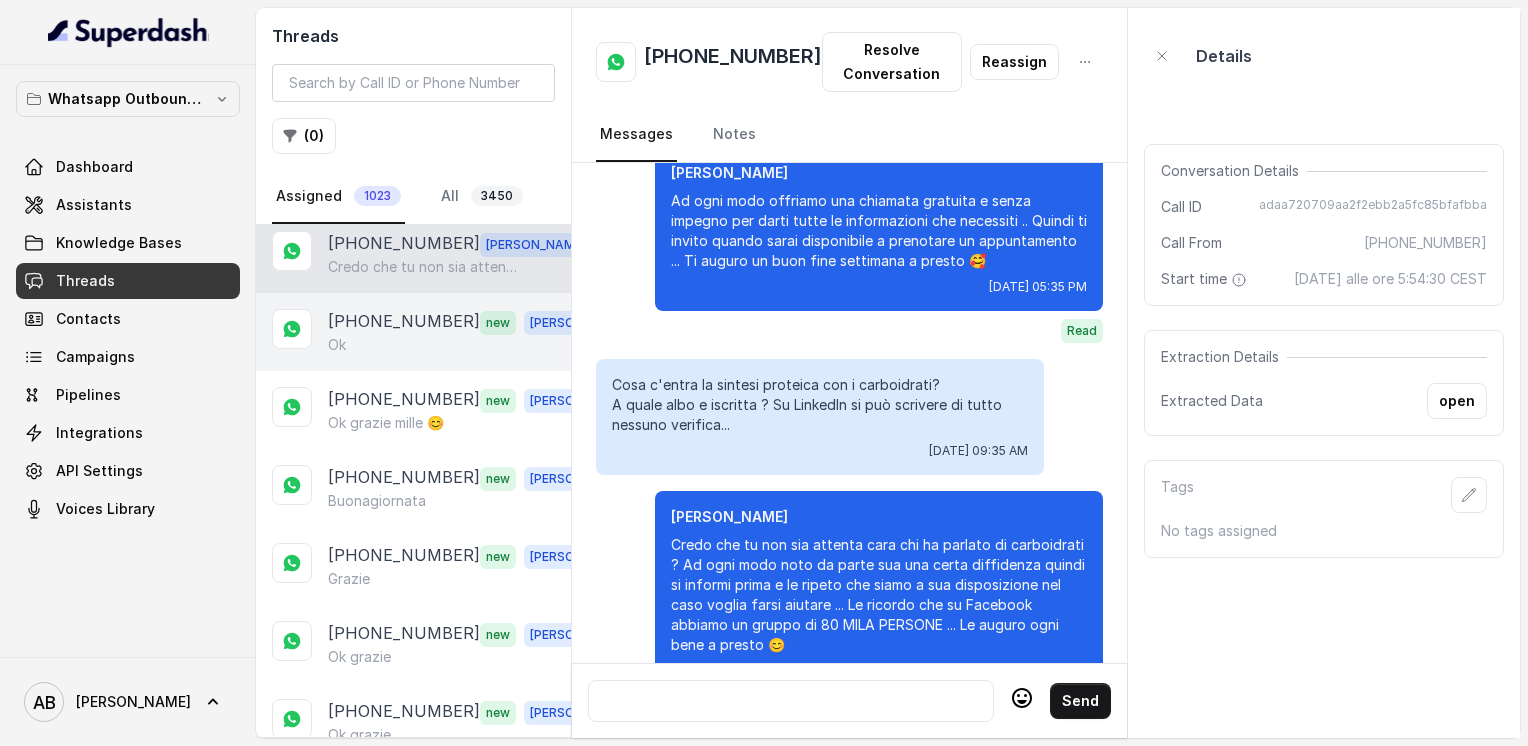 click on "Ok" at bounding box center (469, 345) 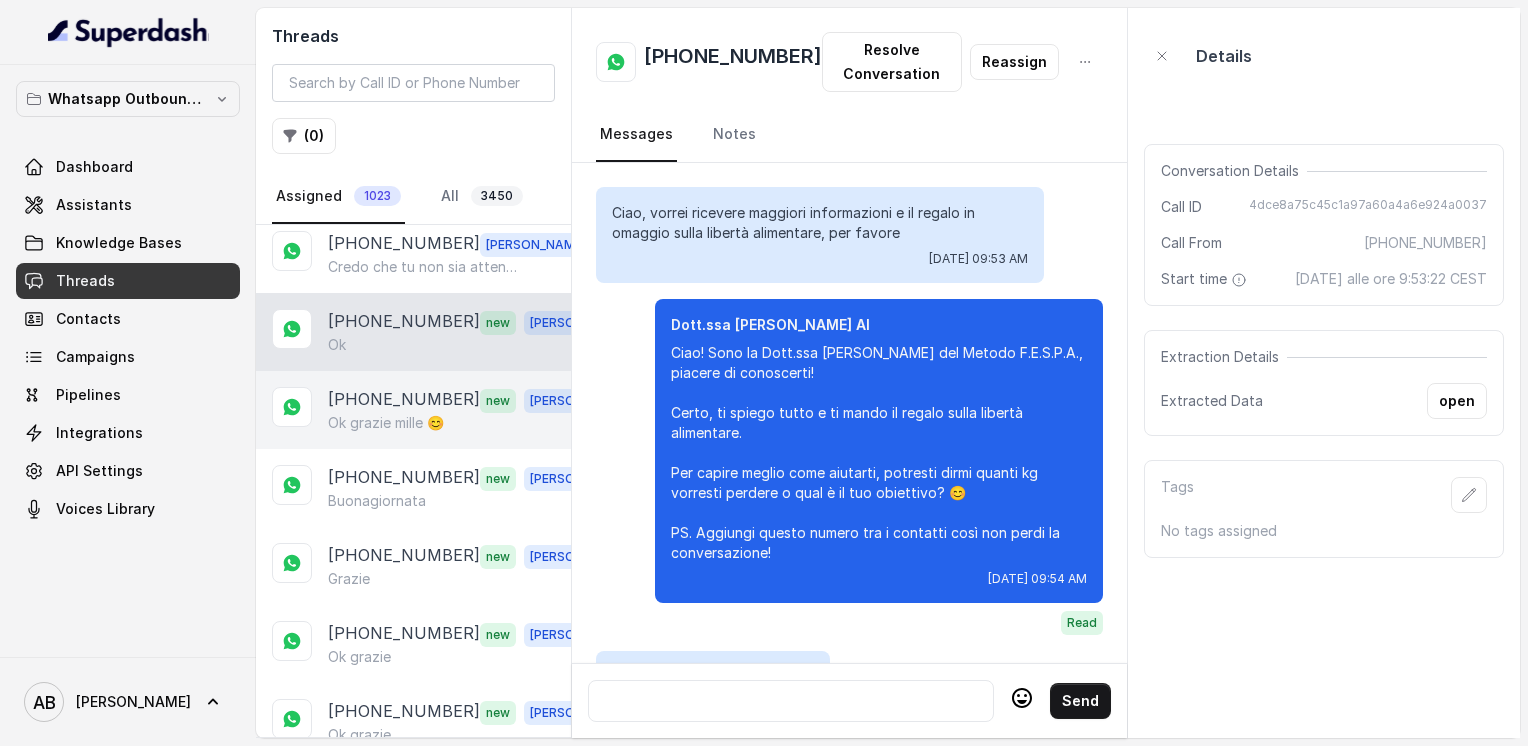 scroll, scrollTop: 2640, scrollLeft: 0, axis: vertical 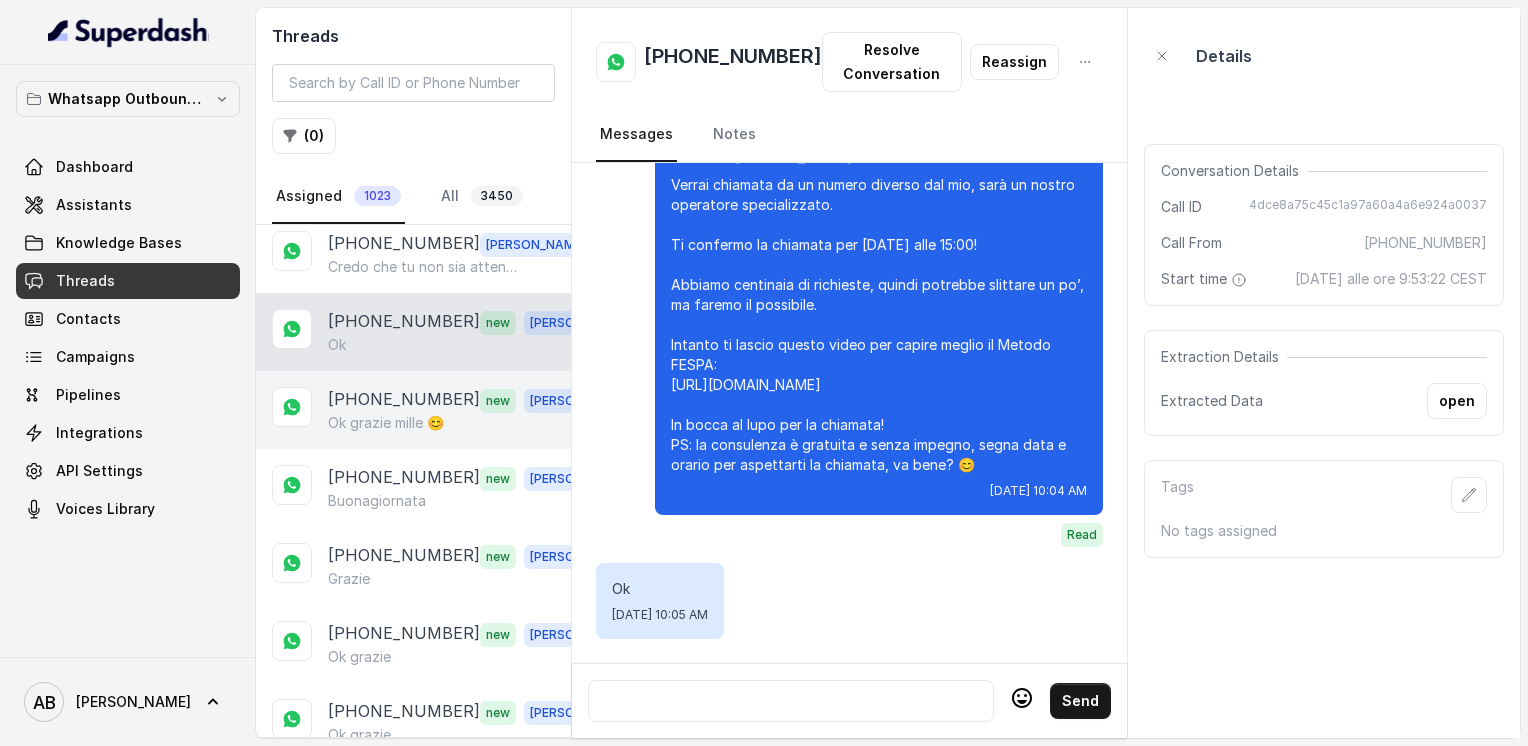 click on "[PHONE_NUMBER]" at bounding box center (404, 400) 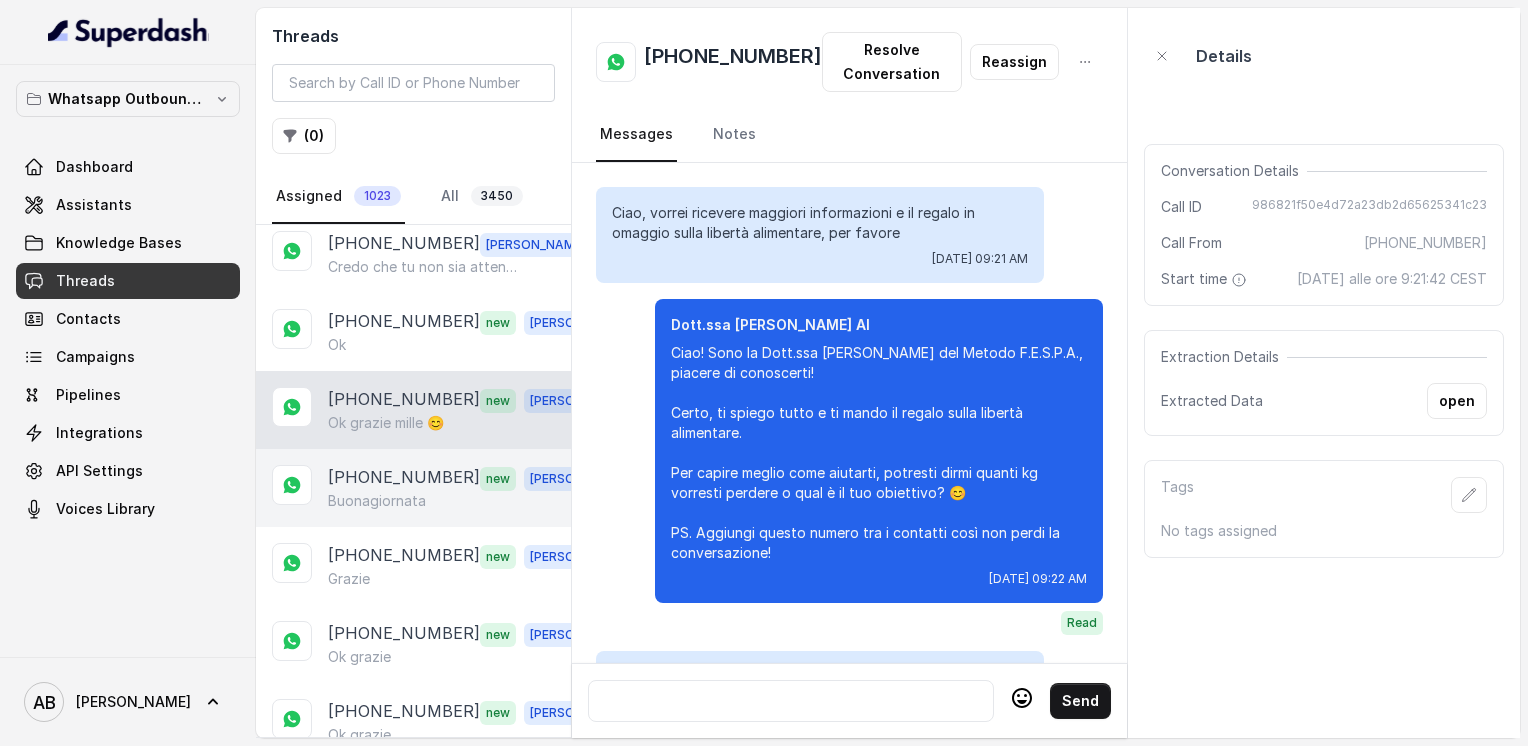 scroll, scrollTop: 3228, scrollLeft: 0, axis: vertical 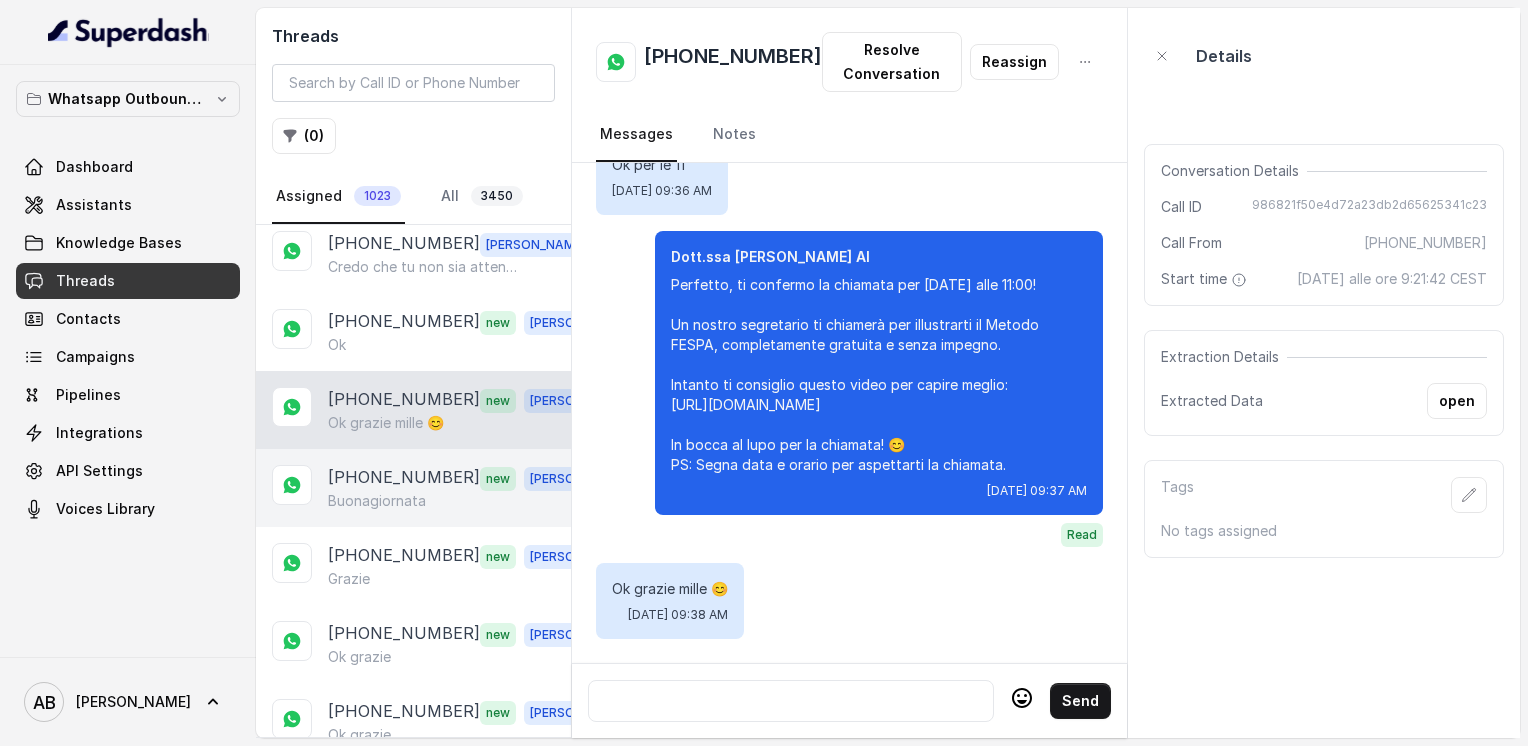 click on "[PHONE_NUMBER]" at bounding box center (404, 478) 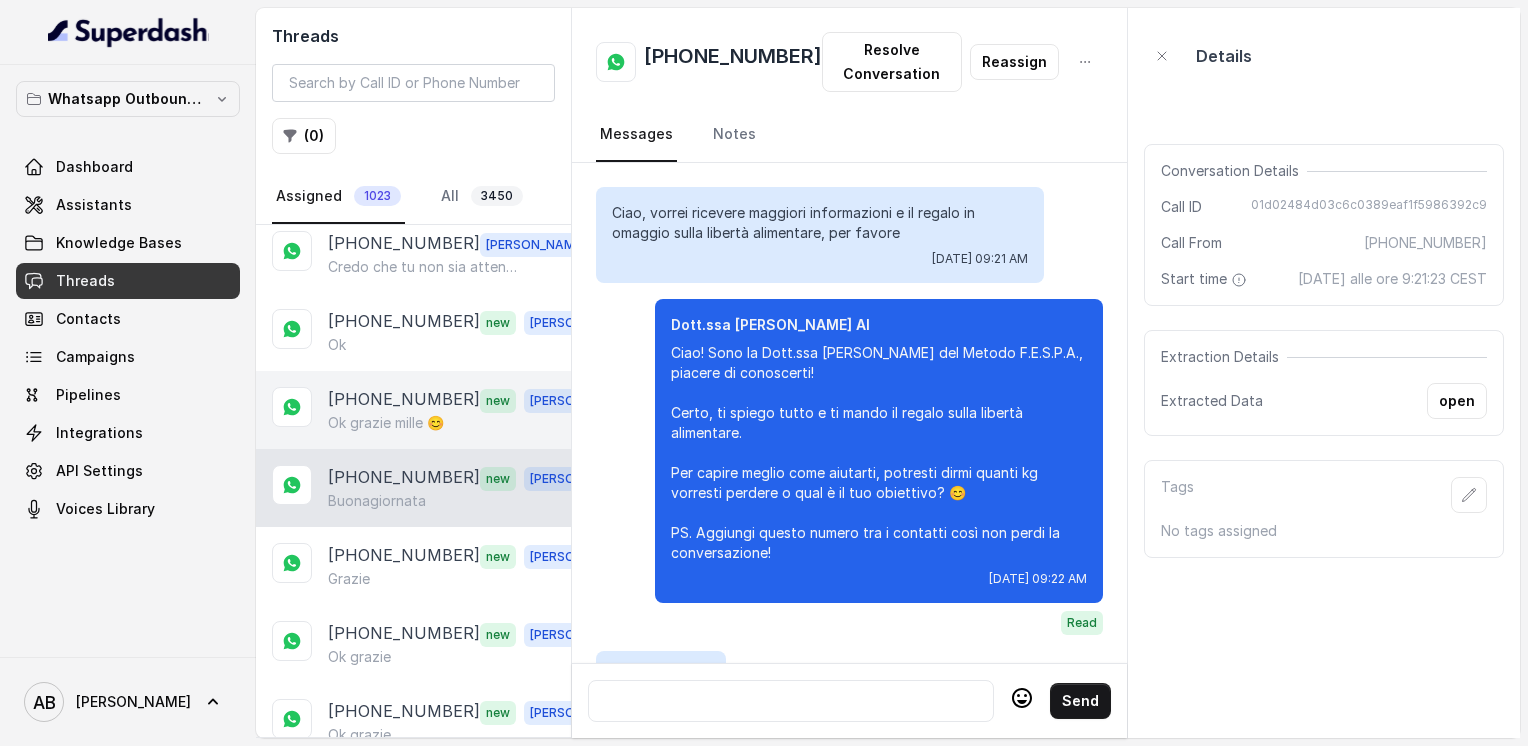 scroll, scrollTop: 1800, scrollLeft: 0, axis: vertical 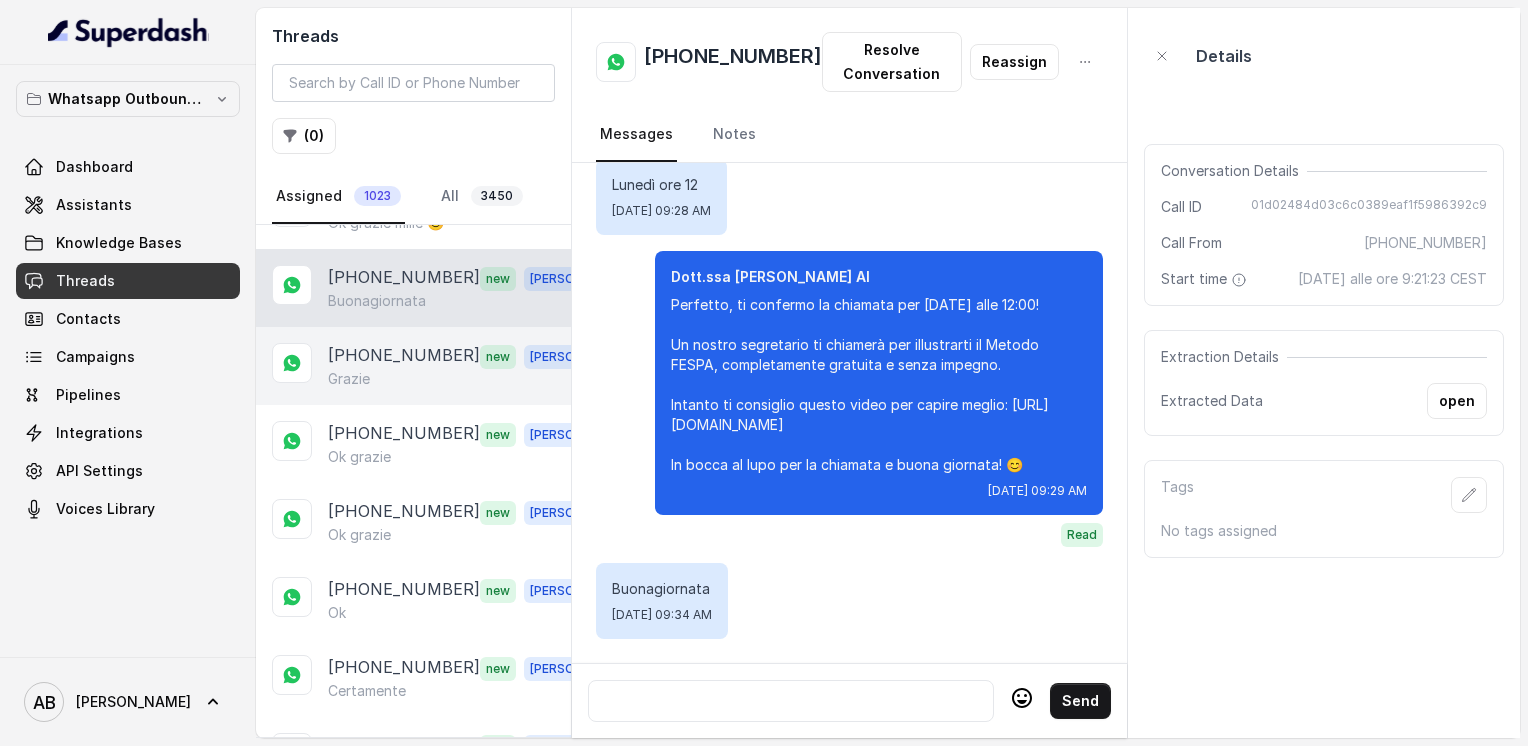 click on "[PHONE_NUMBER]" at bounding box center (404, 356) 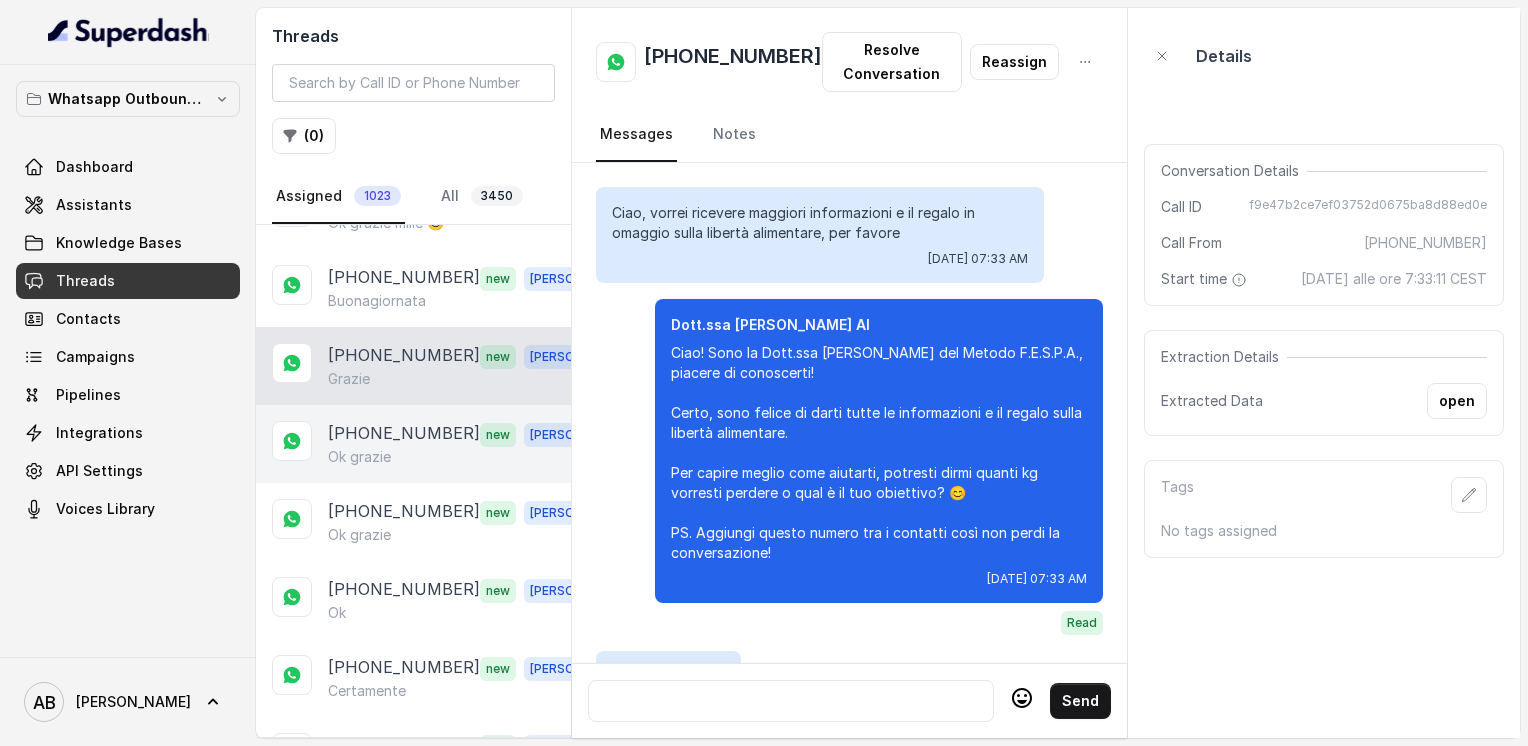 scroll, scrollTop: 2164, scrollLeft: 0, axis: vertical 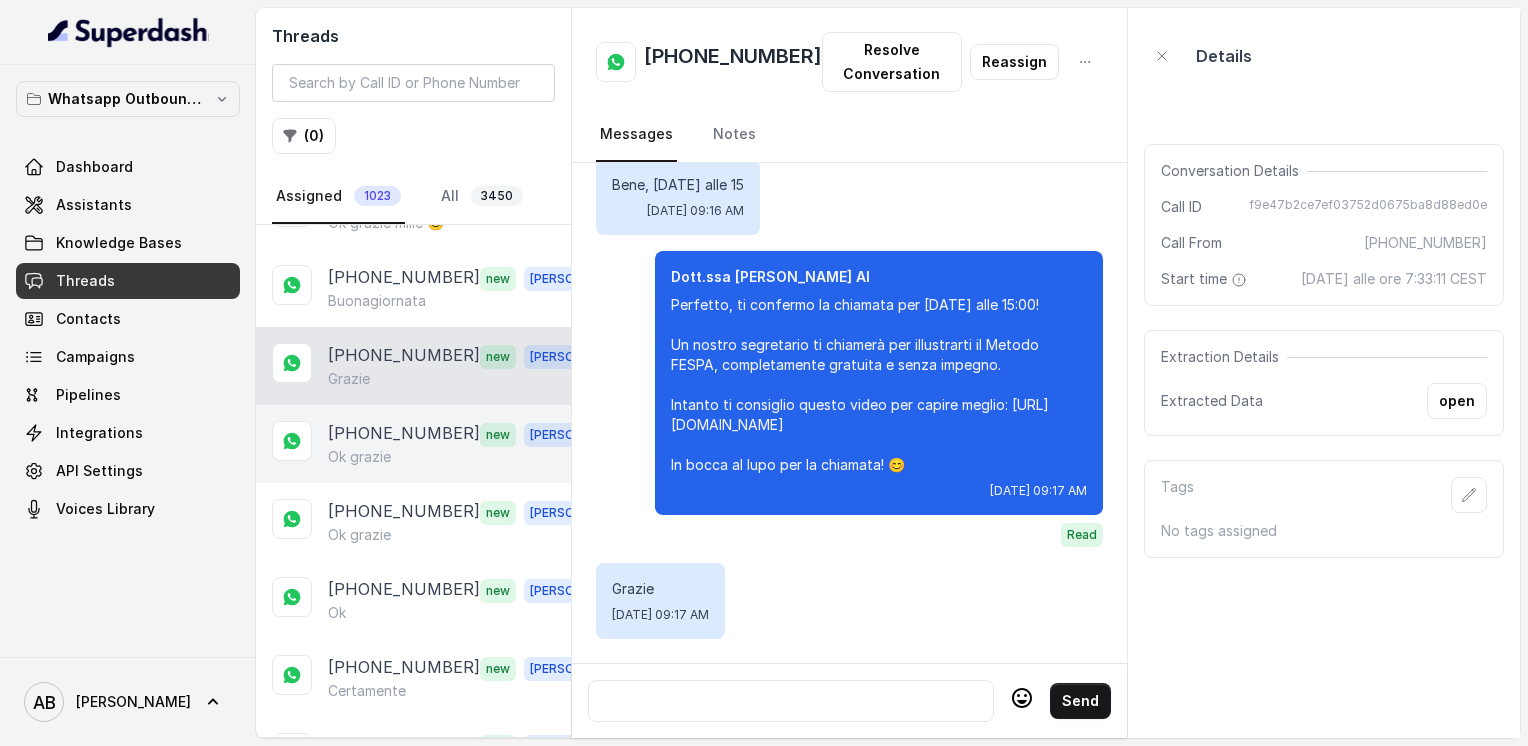 click on "[PHONE_NUMBER]" at bounding box center (404, 434) 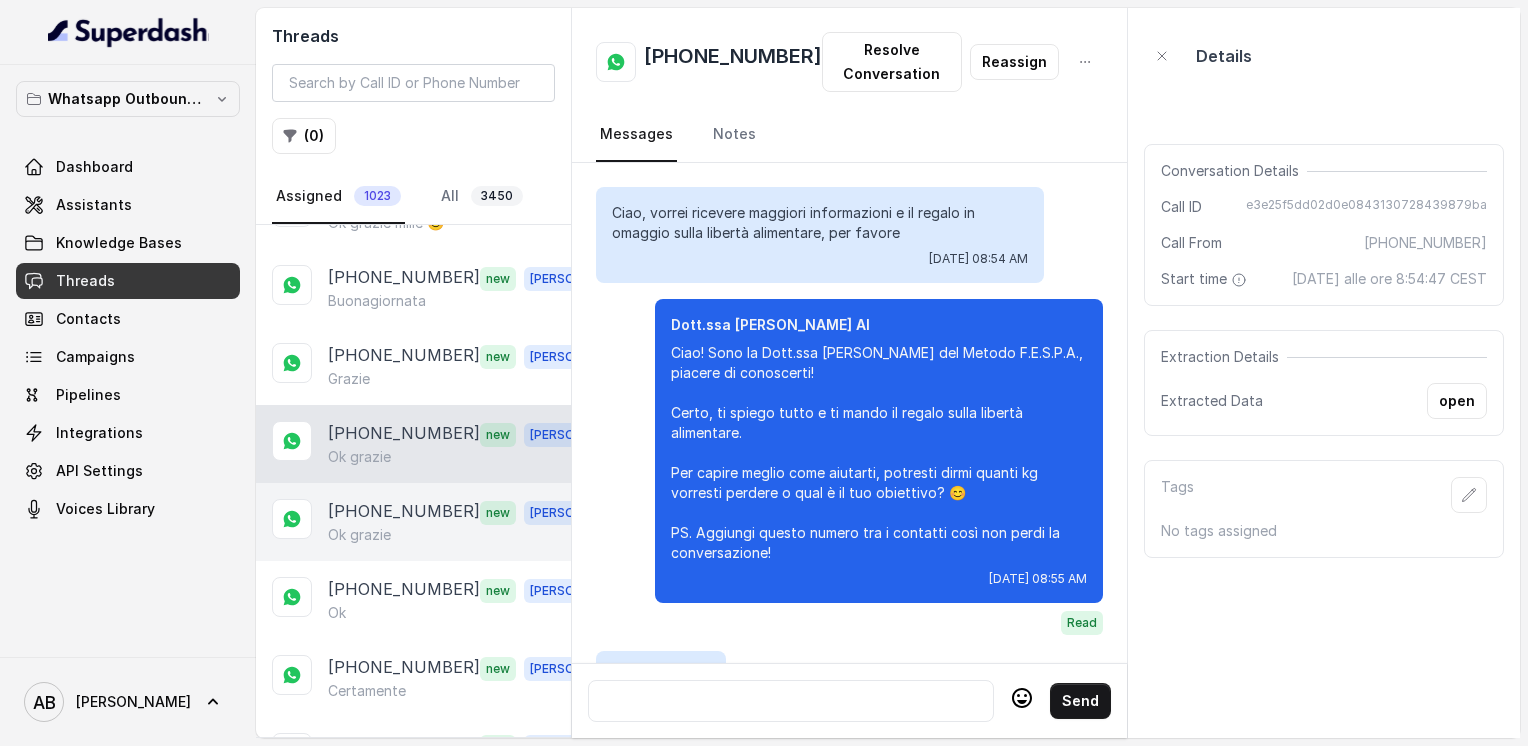 scroll, scrollTop: 3016, scrollLeft: 0, axis: vertical 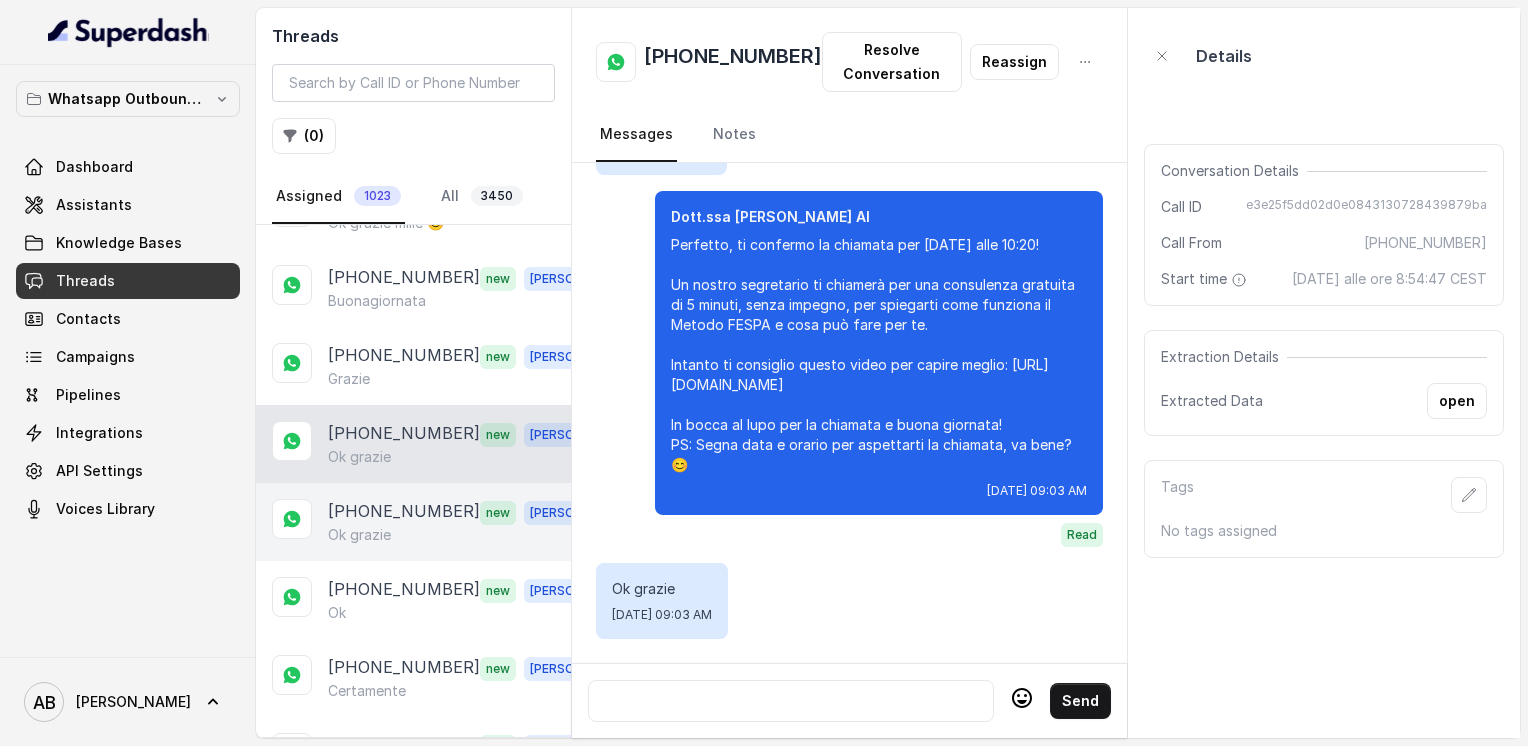 click on "+393385612606   new Alessandro Ok grazie" at bounding box center (413, 522) 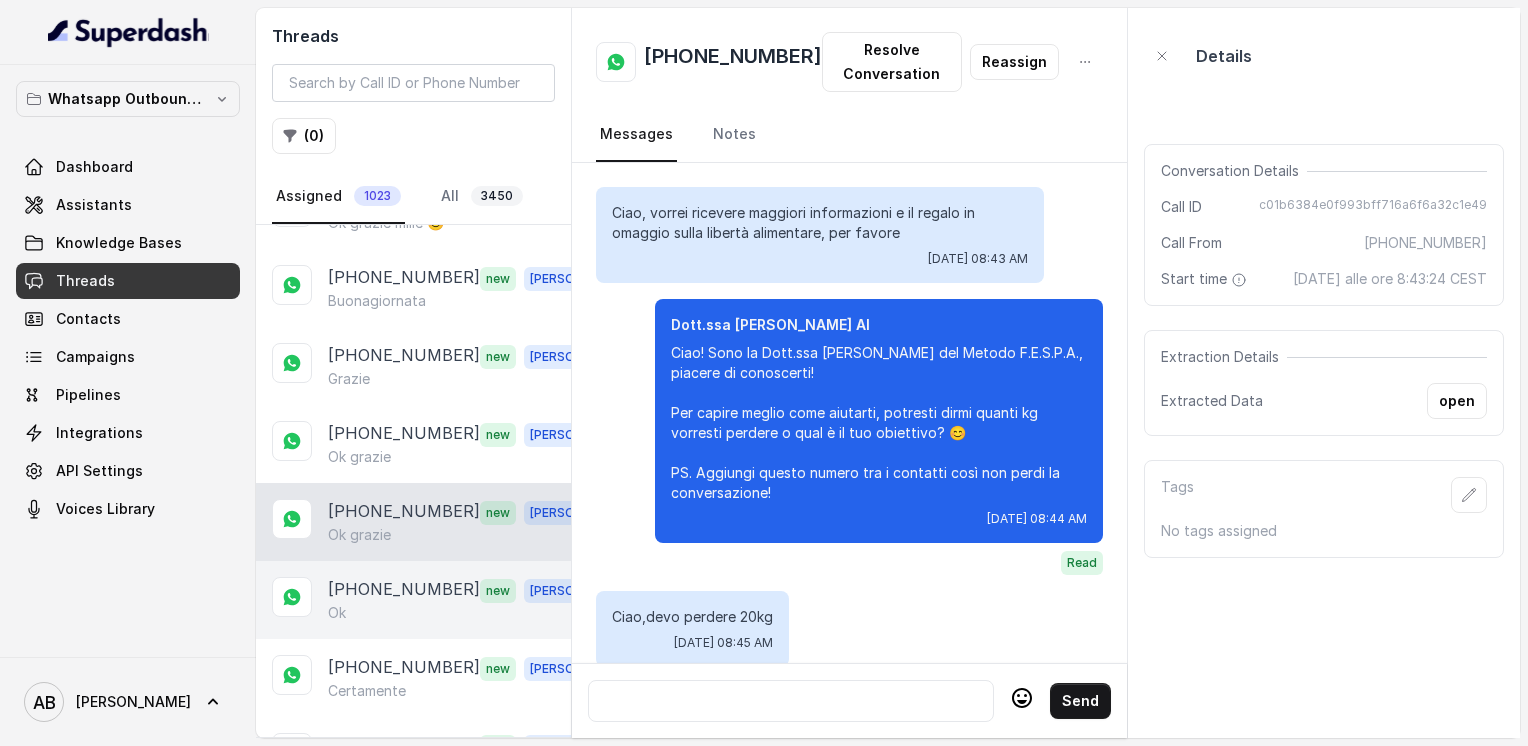scroll, scrollTop: 2892, scrollLeft: 0, axis: vertical 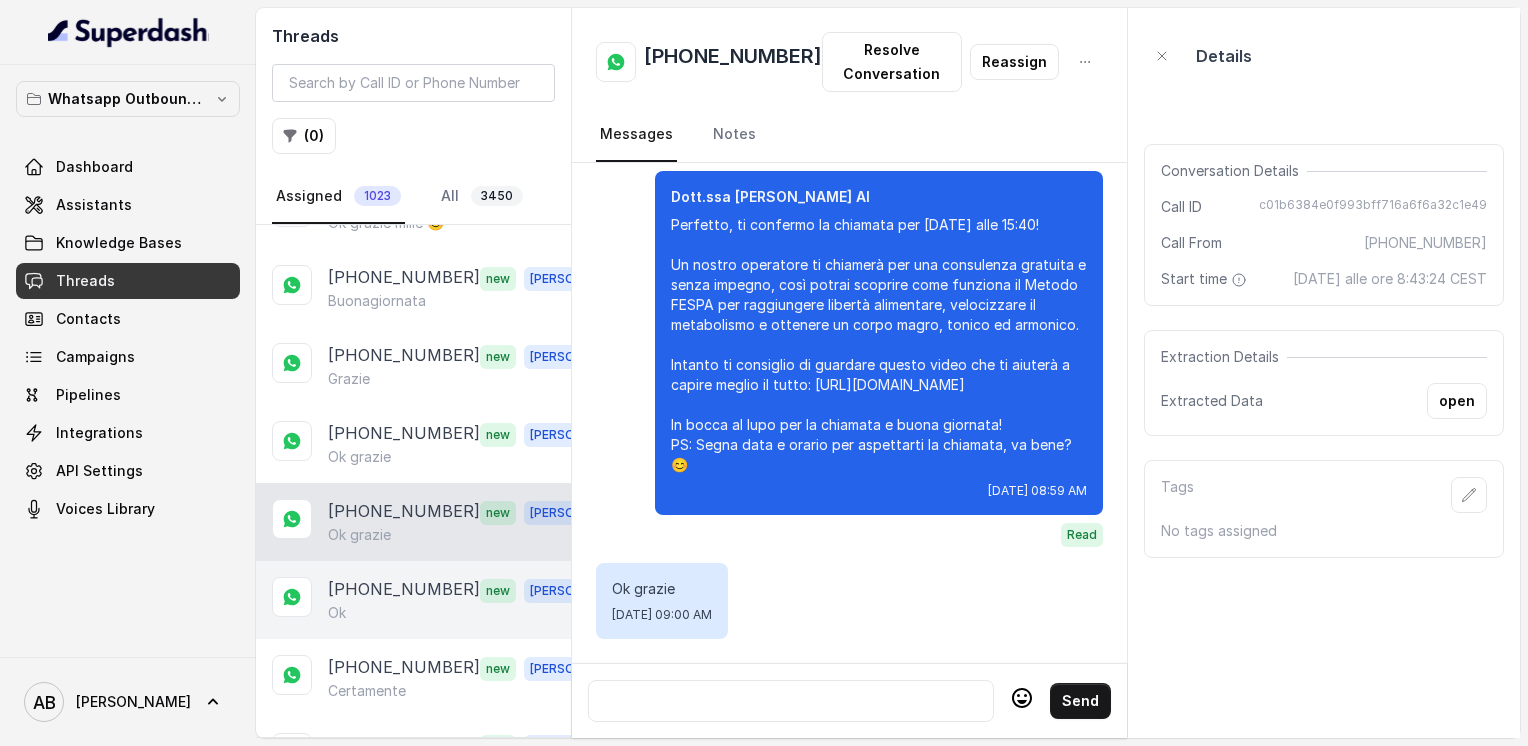 click on "[PHONE_NUMBER]" at bounding box center [404, 590] 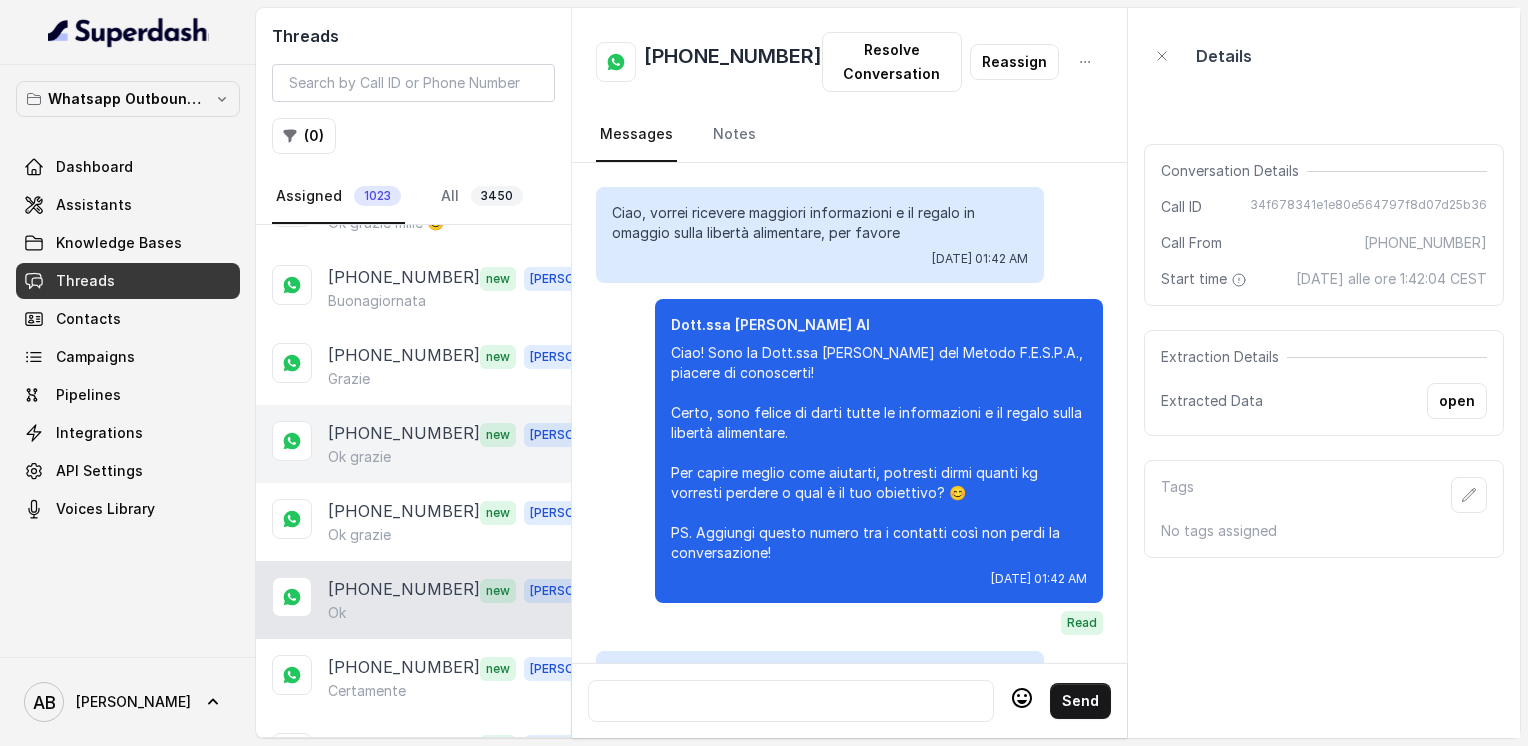 scroll, scrollTop: 2636, scrollLeft: 0, axis: vertical 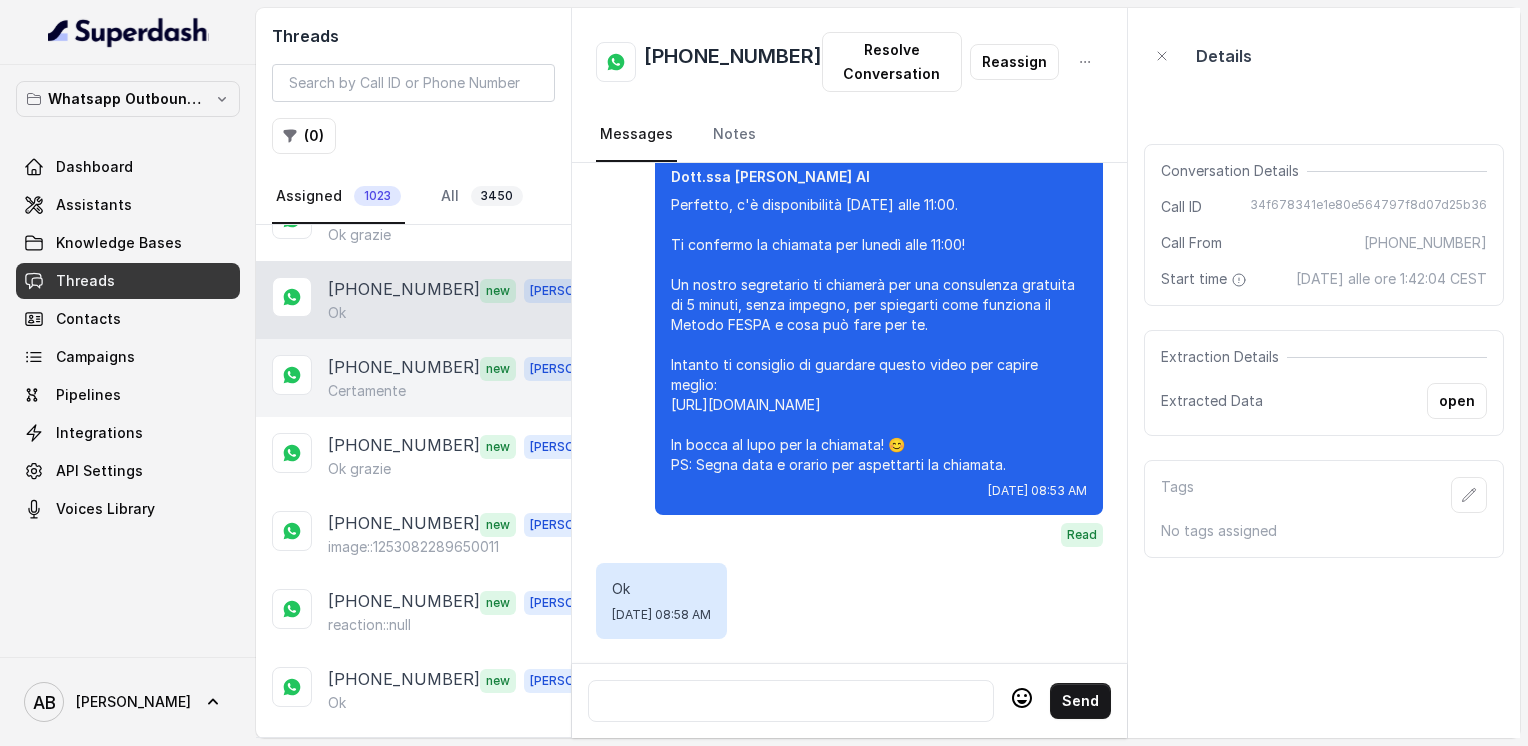 click on "[PHONE_NUMBER]" at bounding box center (404, 368) 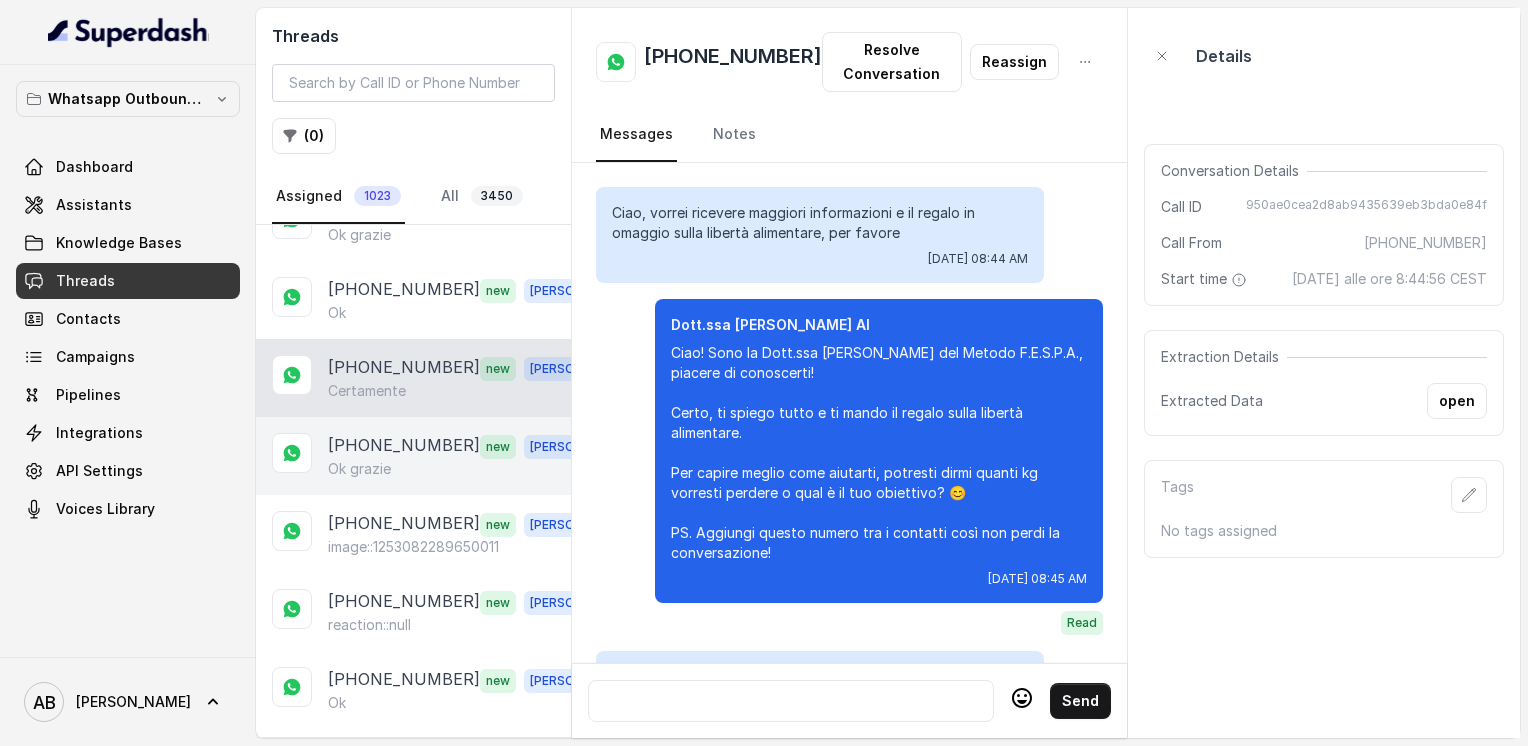 scroll, scrollTop: 2092, scrollLeft: 0, axis: vertical 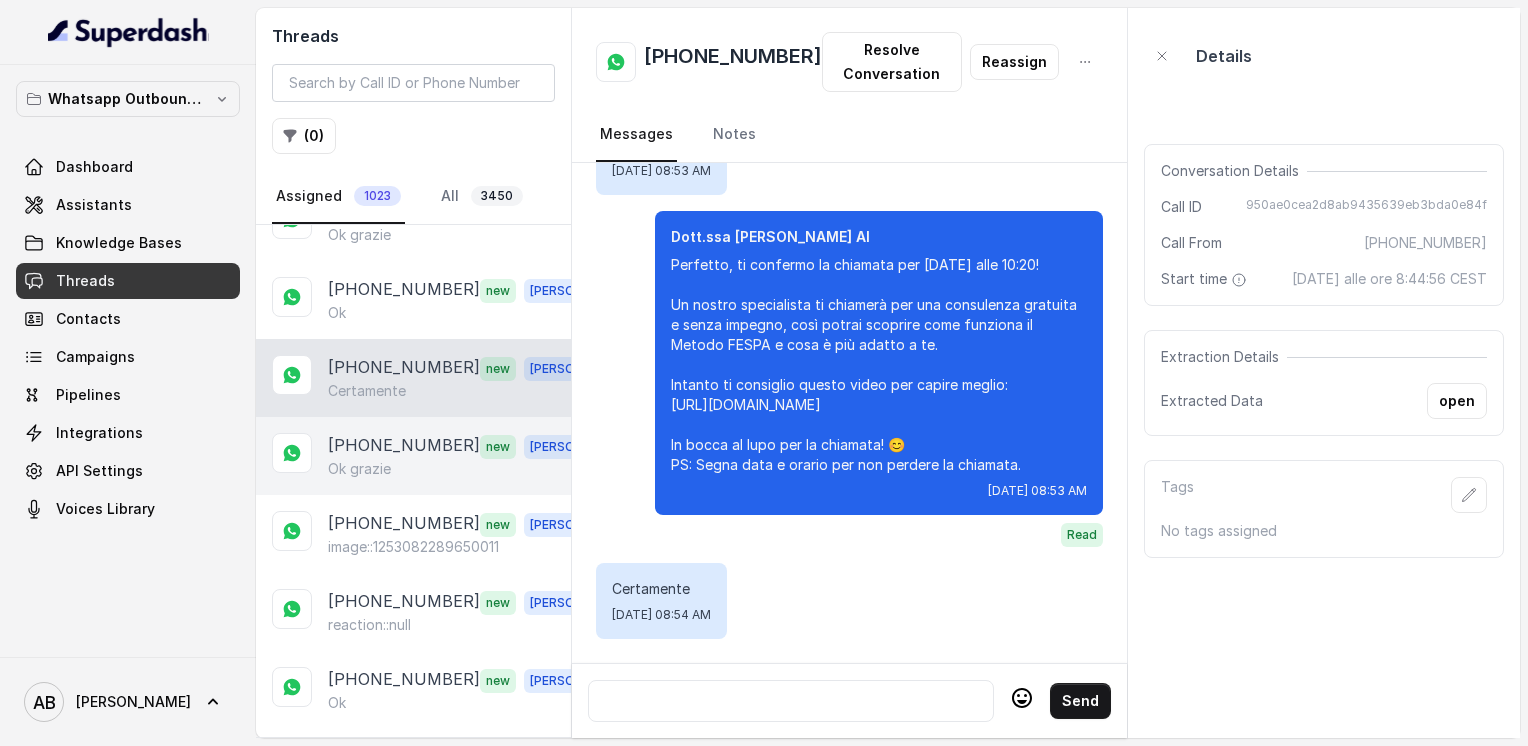 click on "[PHONE_NUMBER]" at bounding box center [404, 446] 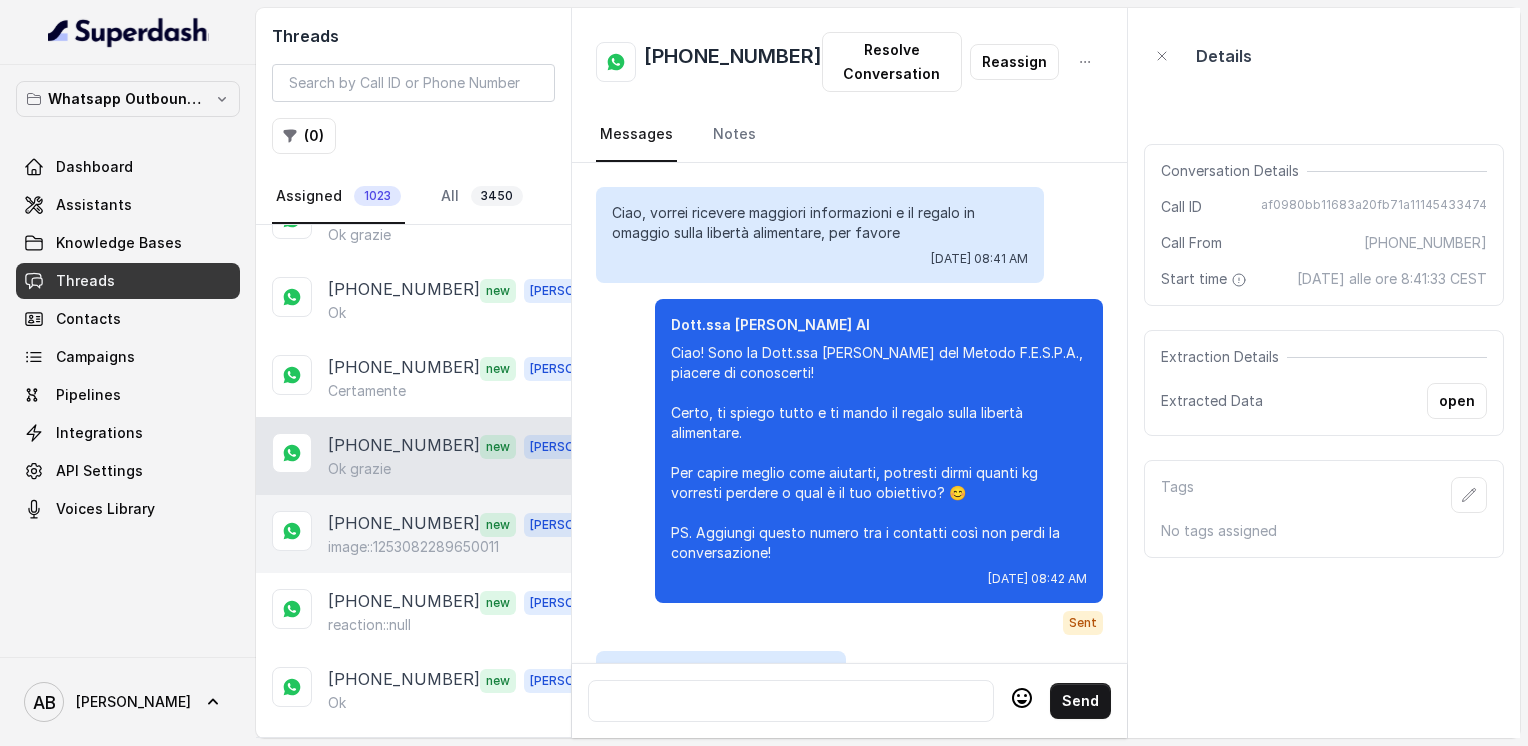 click on "image::1253082289650011" at bounding box center (413, 547) 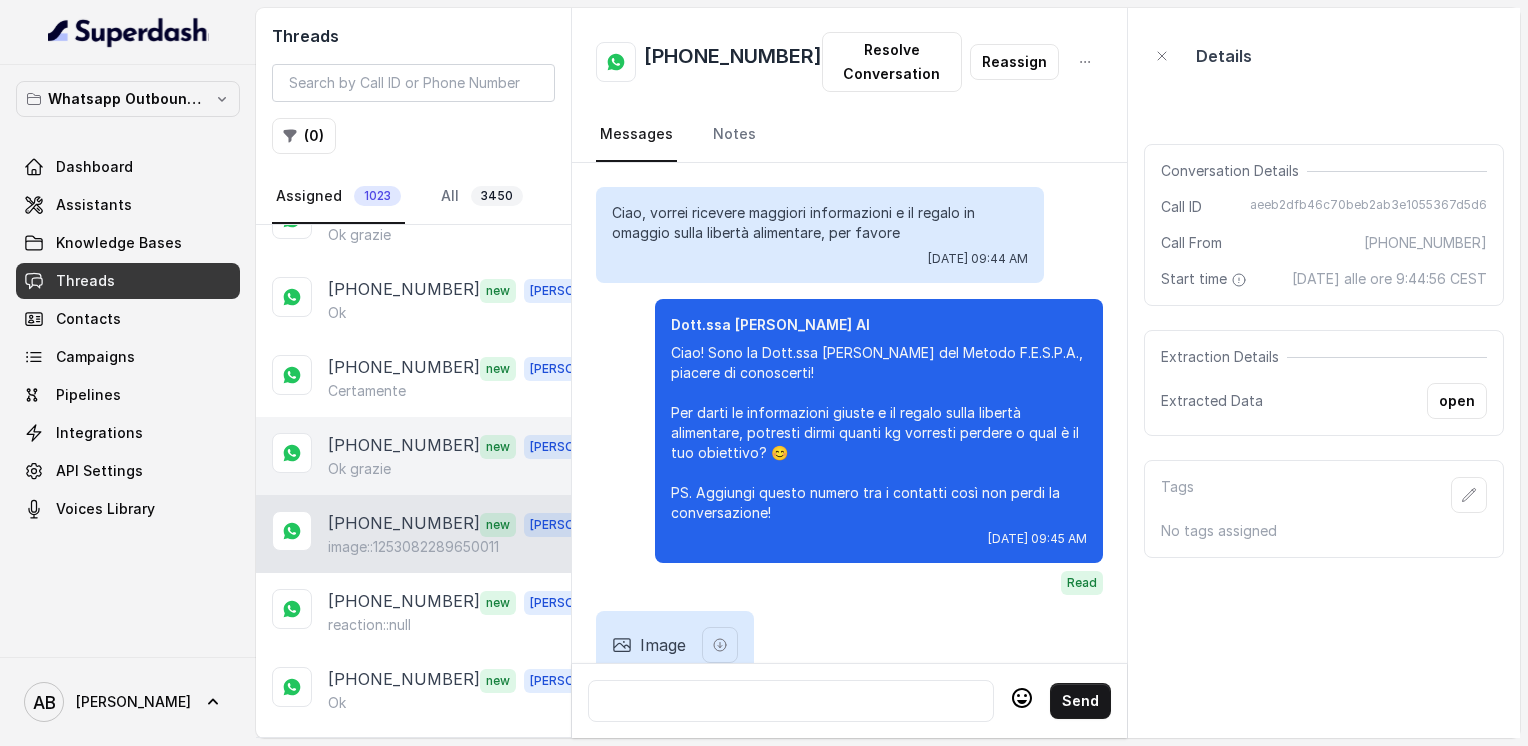 scroll, scrollTop: 76, scrollLeft: 0, axis: vertical 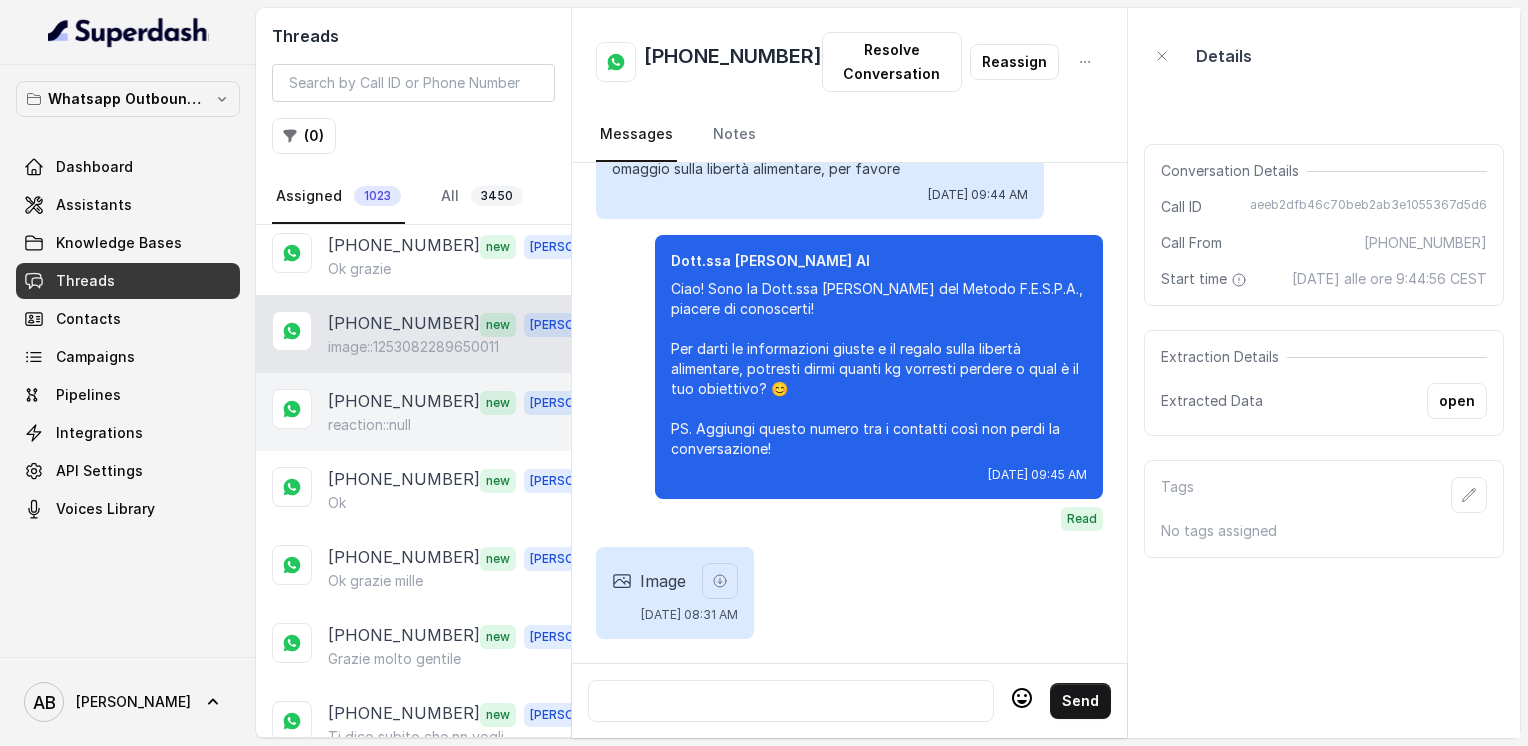 click on "[PHONE_NUMBER]" at bounding box center (404, 402) 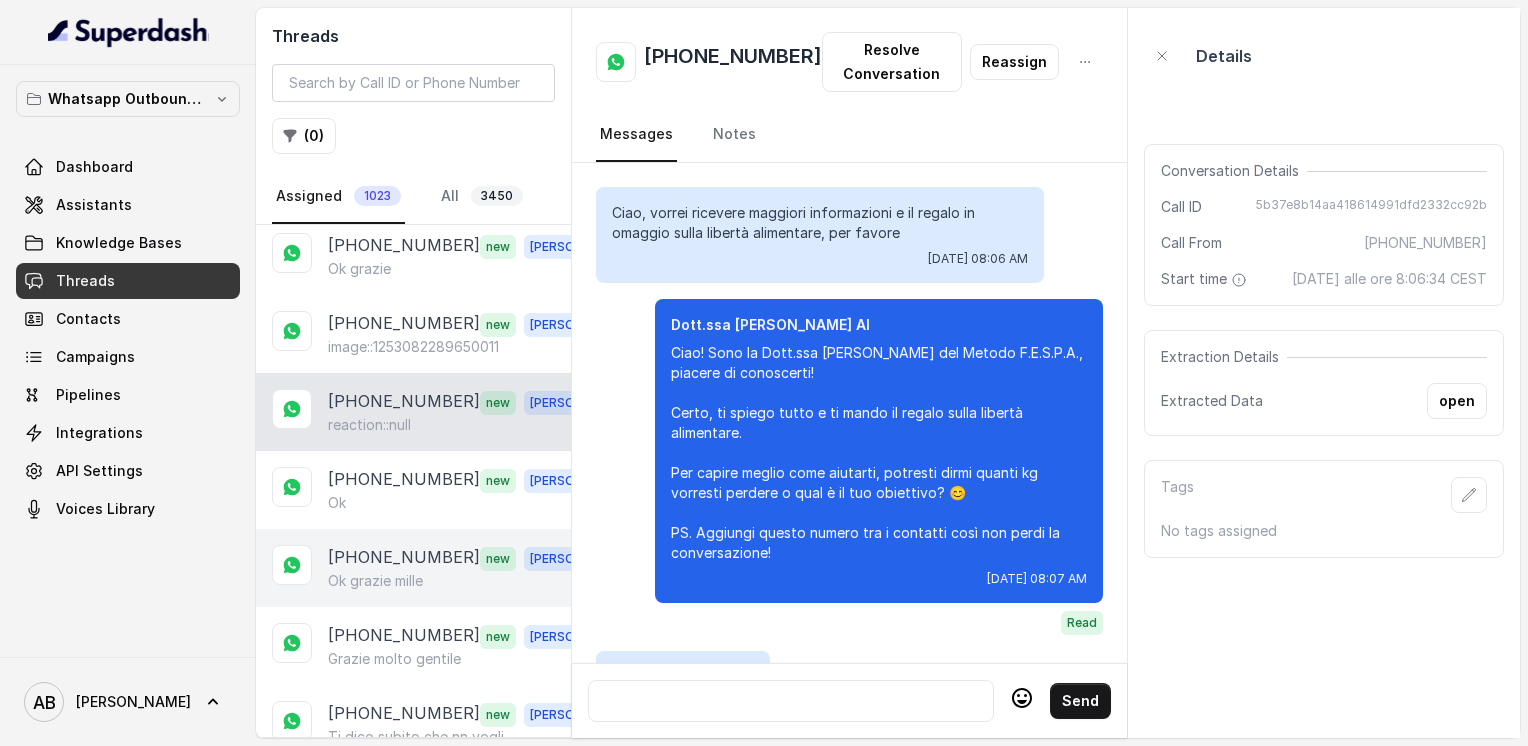 scroll, scrollTop: 2984, scrollLeft: 0, axis: vertical 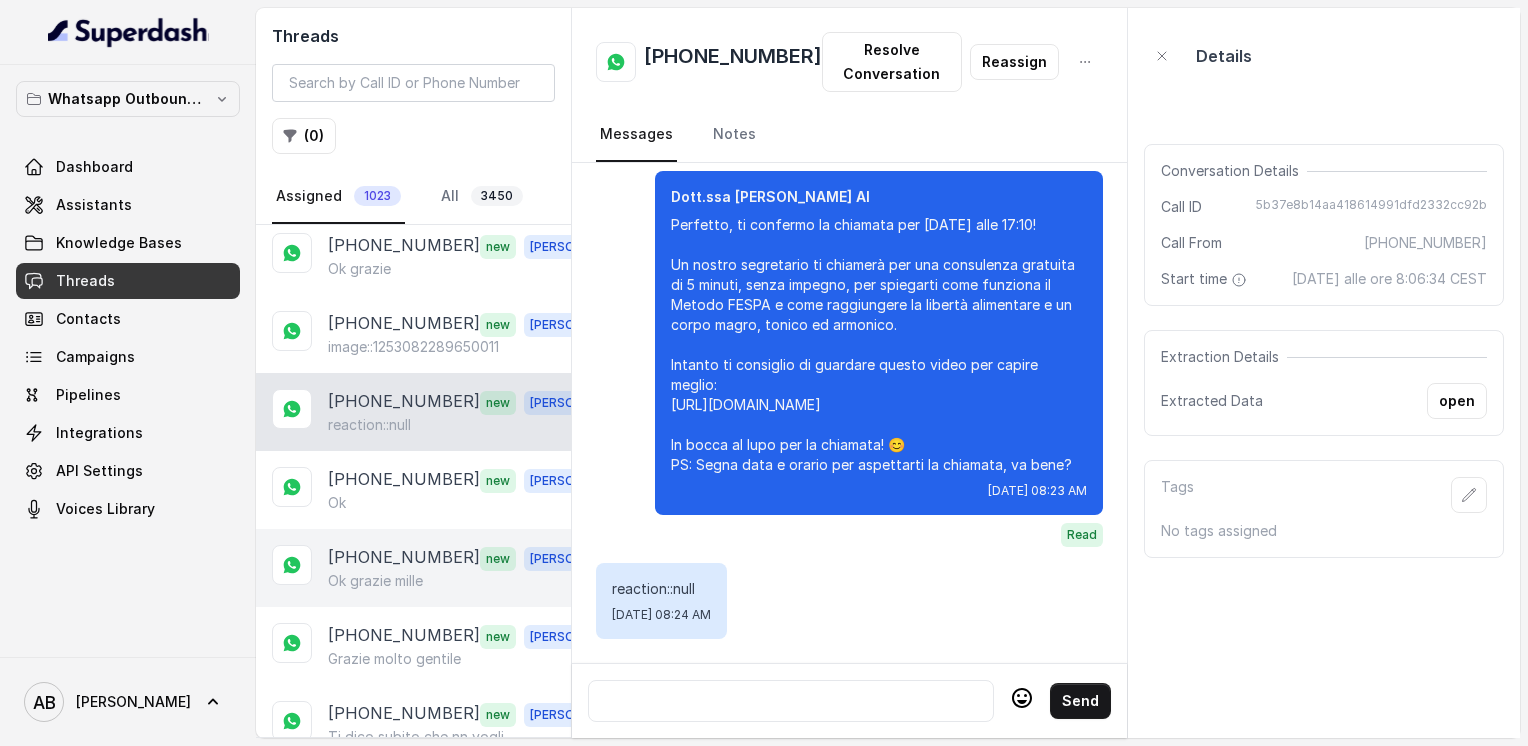 click on "+393486927359   new Alessandro Ok grazie mille" at bounding box center [413, 568] 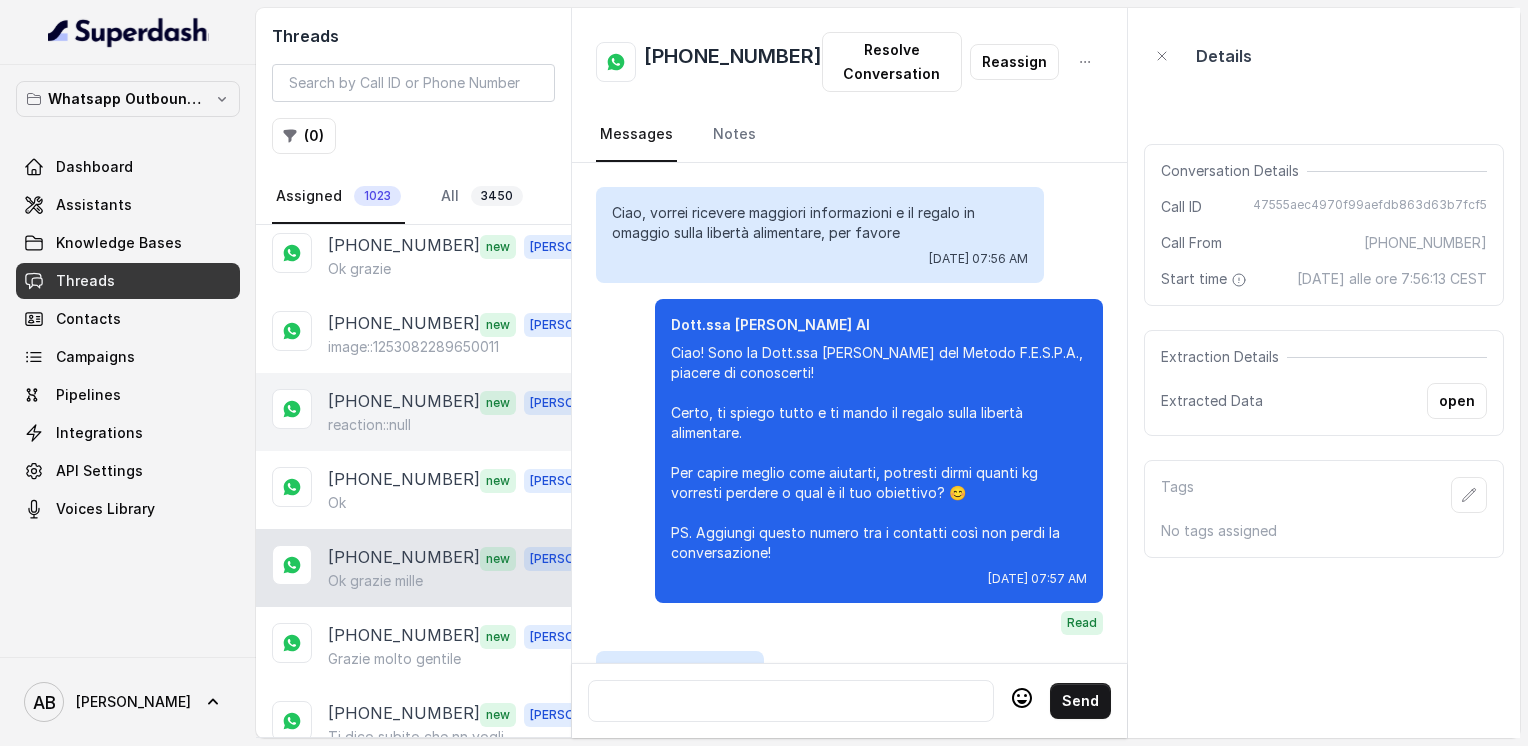 scroll, scrollTop: 1920, scrollLeft: 0, axis: vertical 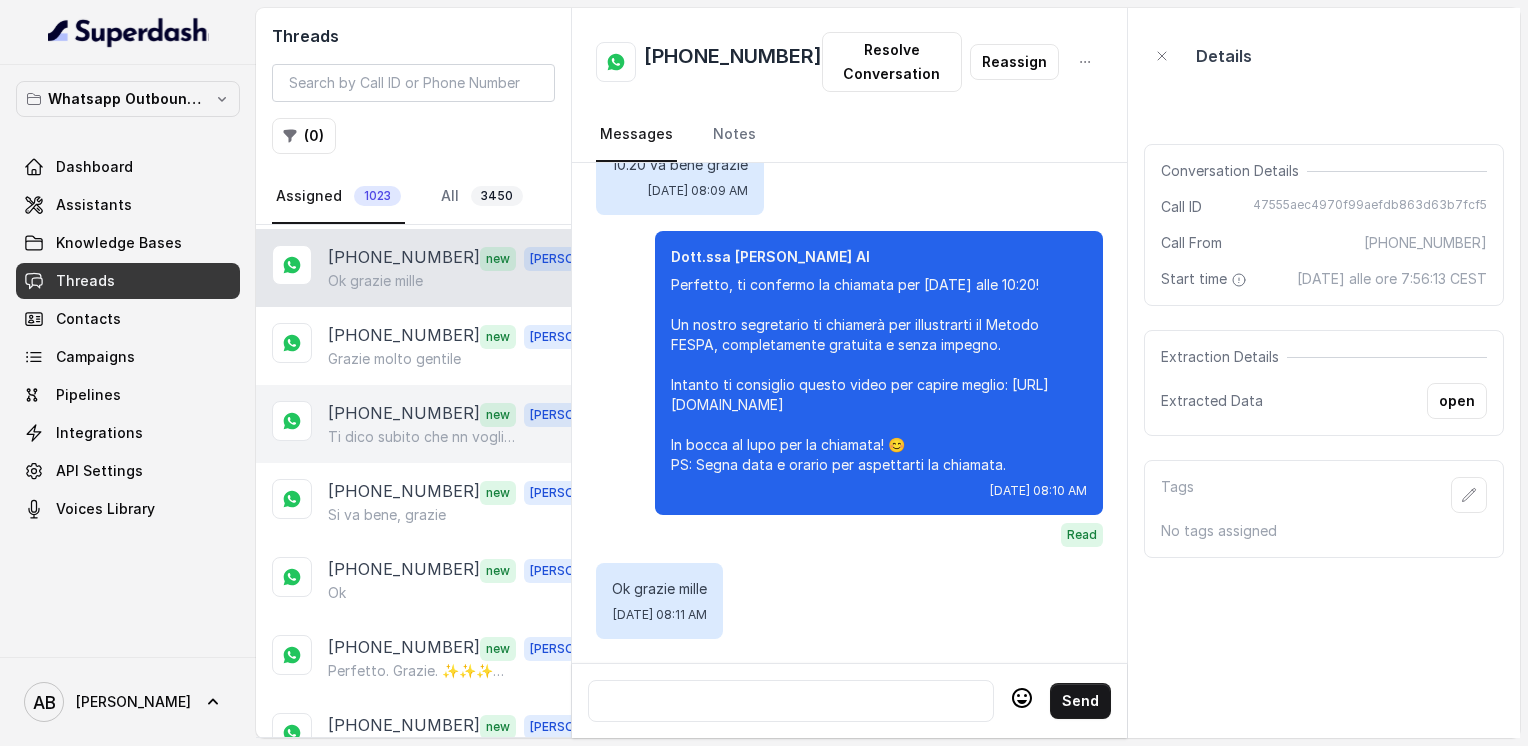 click on "[PHONE_NUMBER]" at bounding box center [404, 414] 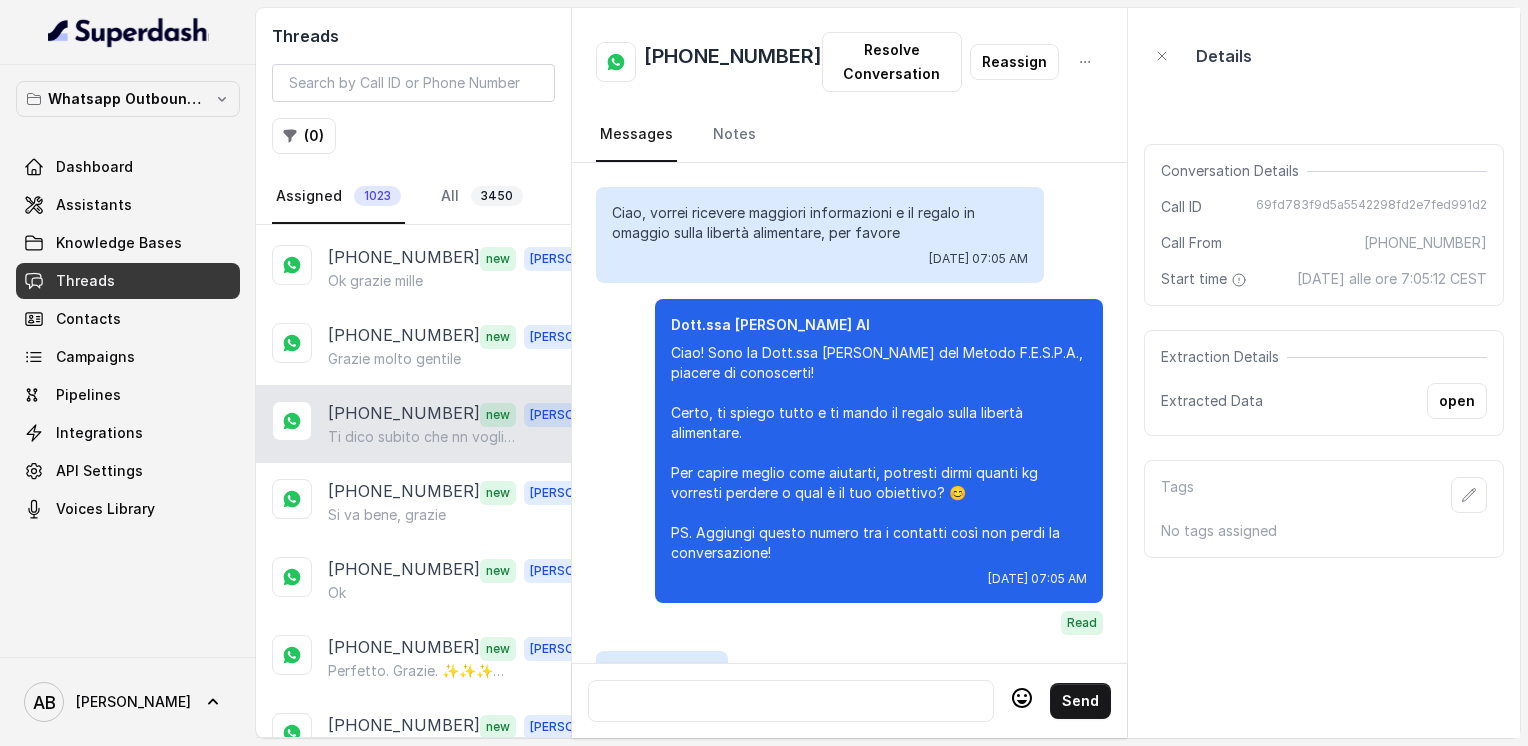 scroll, scrollTop: 1820, scrollLeft: 0, axis: vertical 